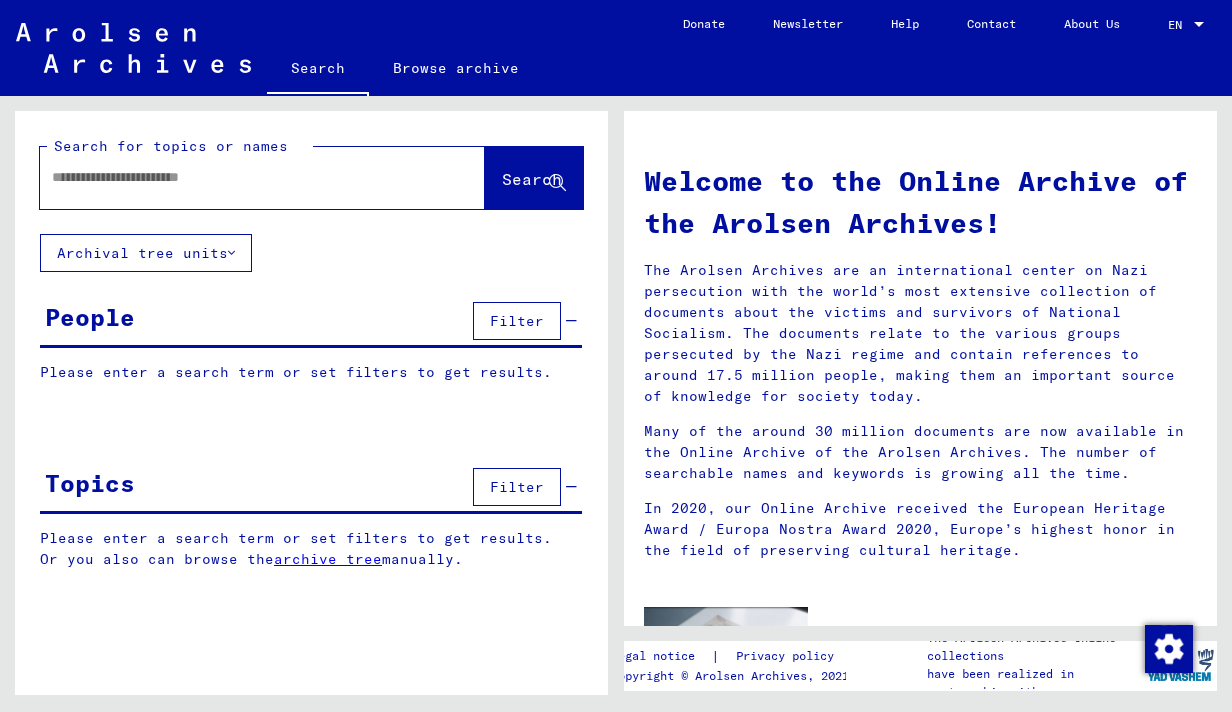 scroll, scrollTop: 0, scrollLeft: 0, axis: both 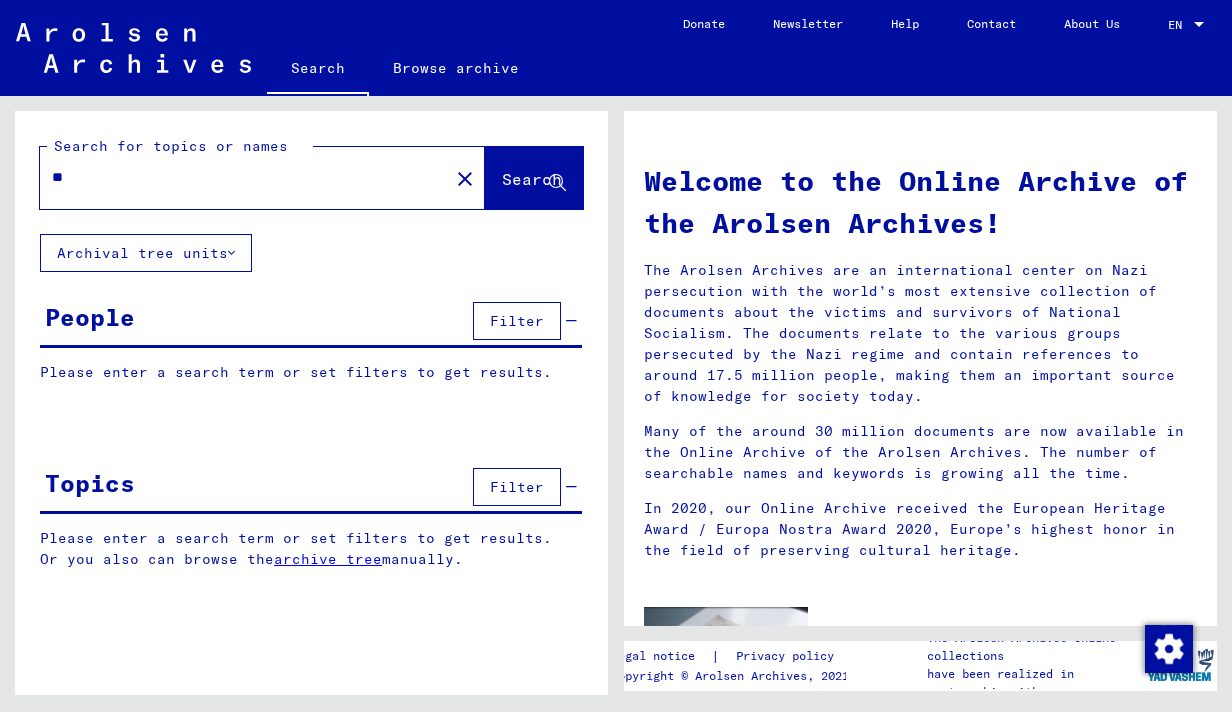 type on "*" 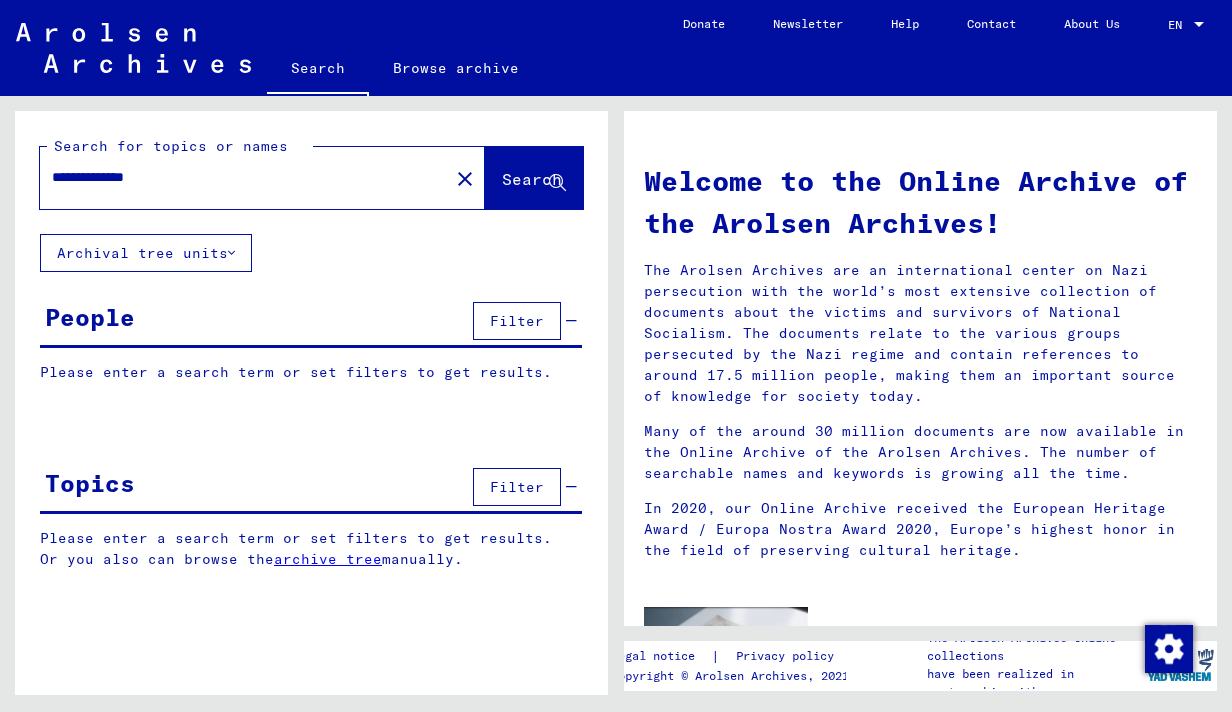 type on "**********" 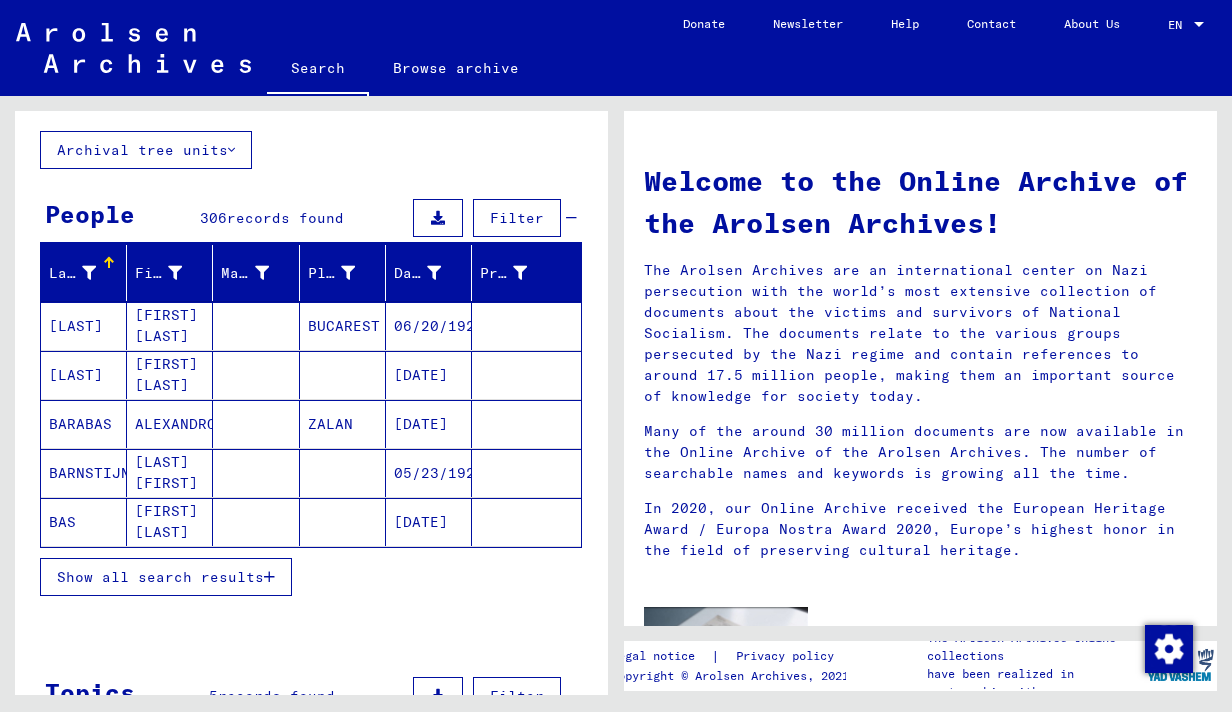 scroll, scrollTop: 105, scrollLeft: 0, axis: vertical 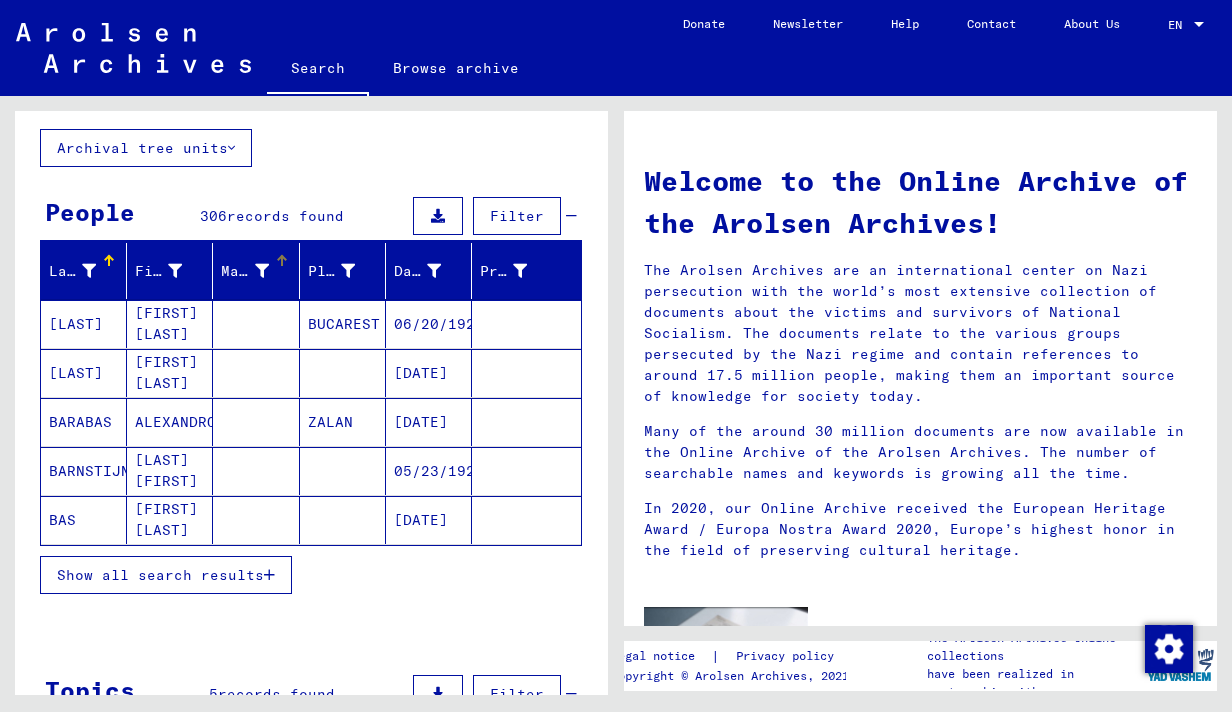 click on "Maiden Name" at bounding box center [244, 271] 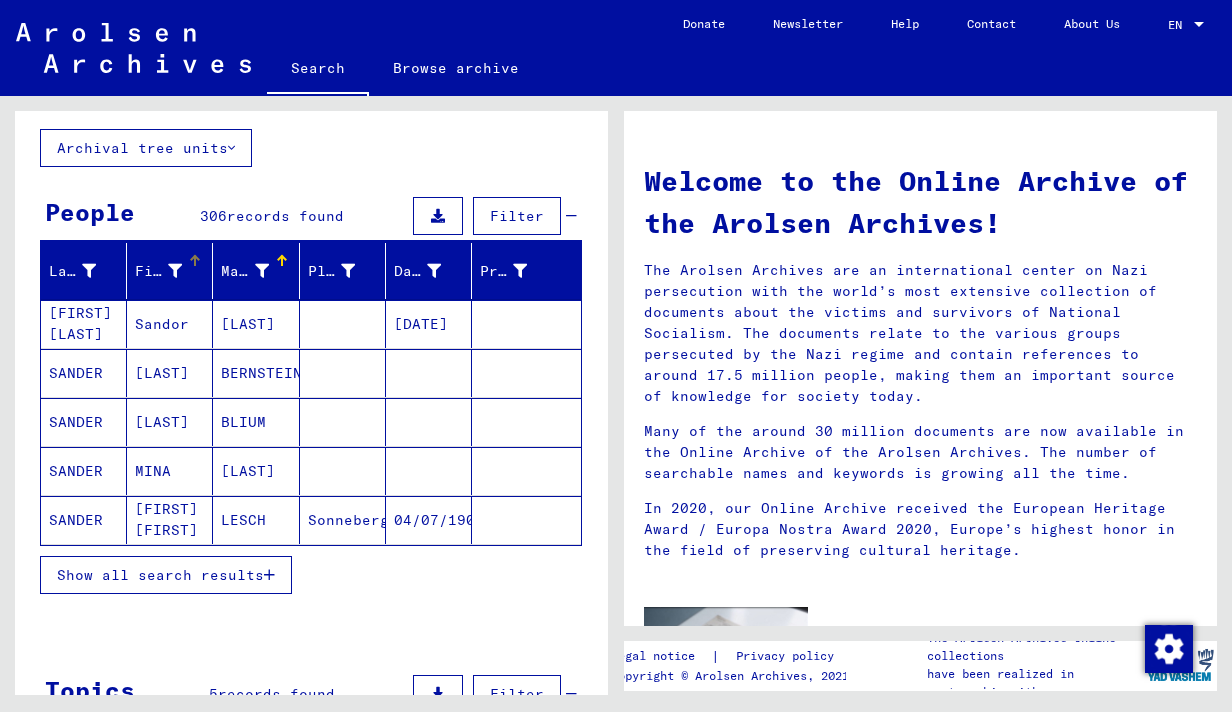 click on "First Name" at bounding box center (158, 271) 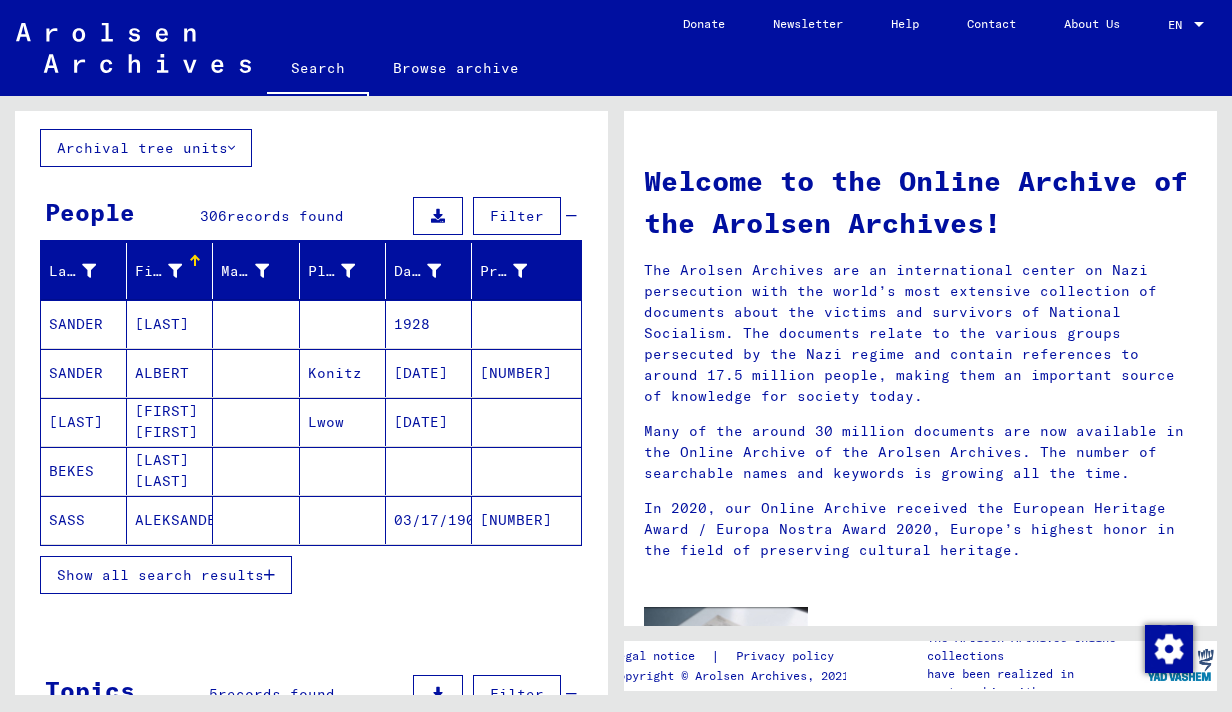 click on "First Name" at bounding box center [158, 271] 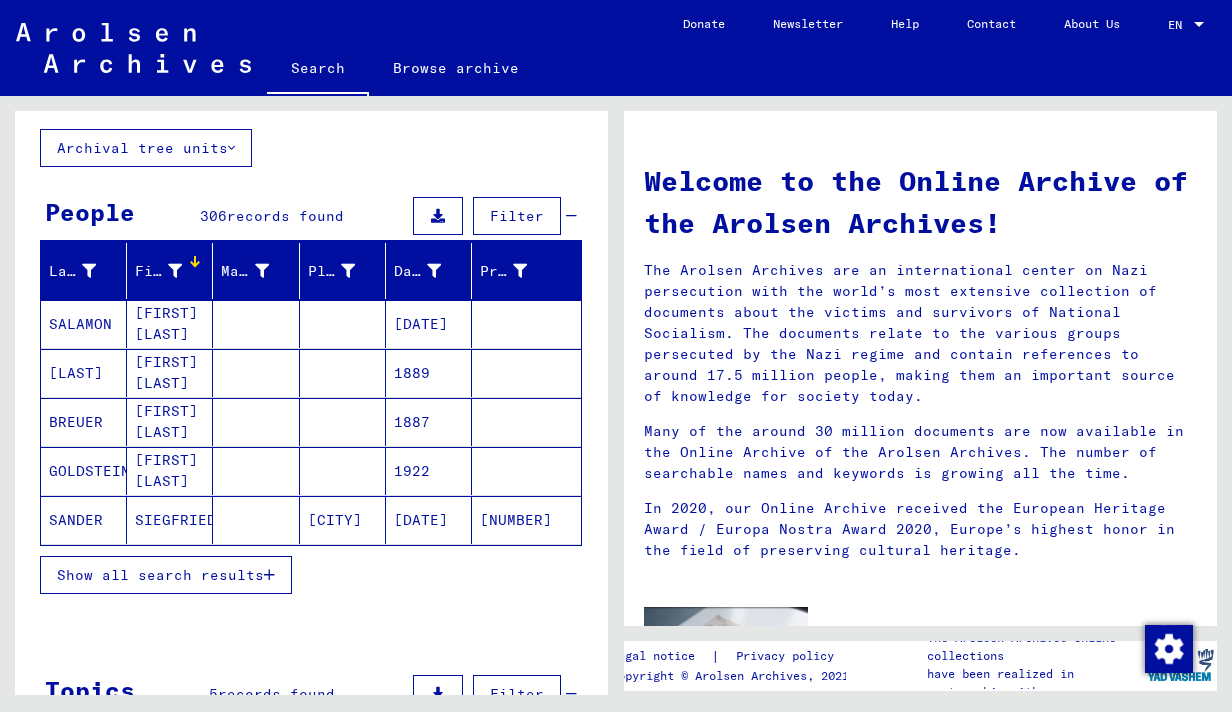 click on "Show all search results" at bounding box center (160, 575) 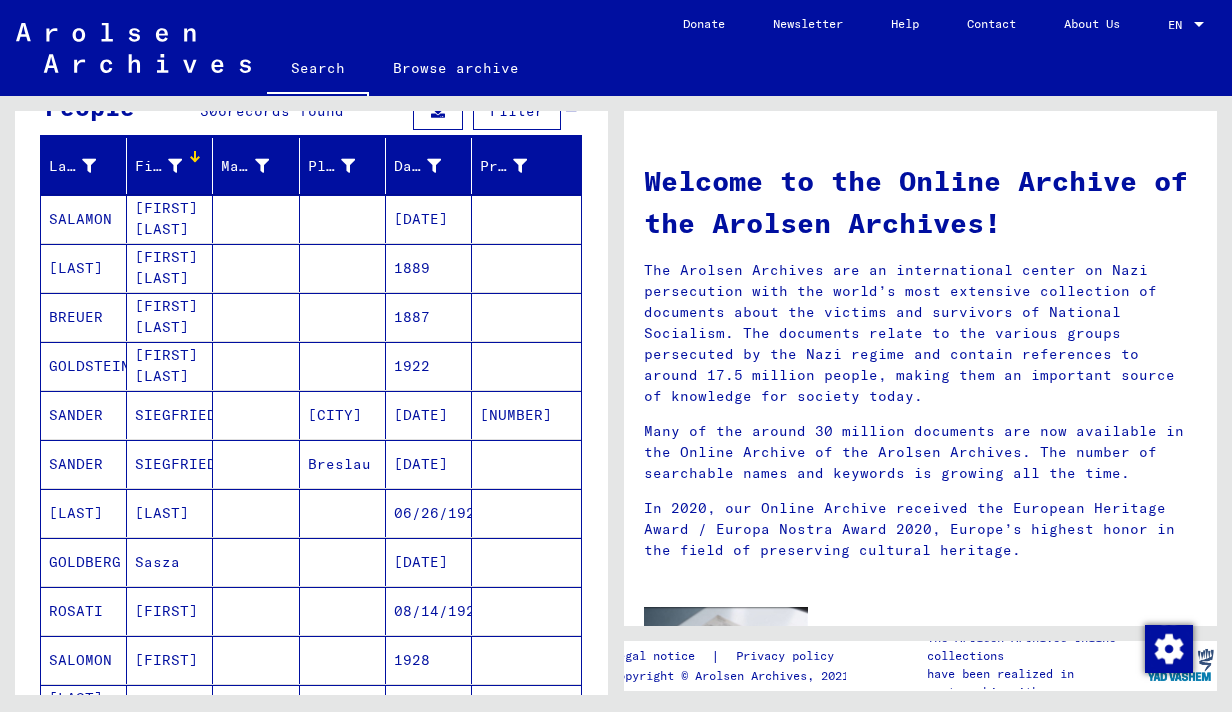 scroll, scrollTop: 119, scrollLeft: 0, axis: vertical 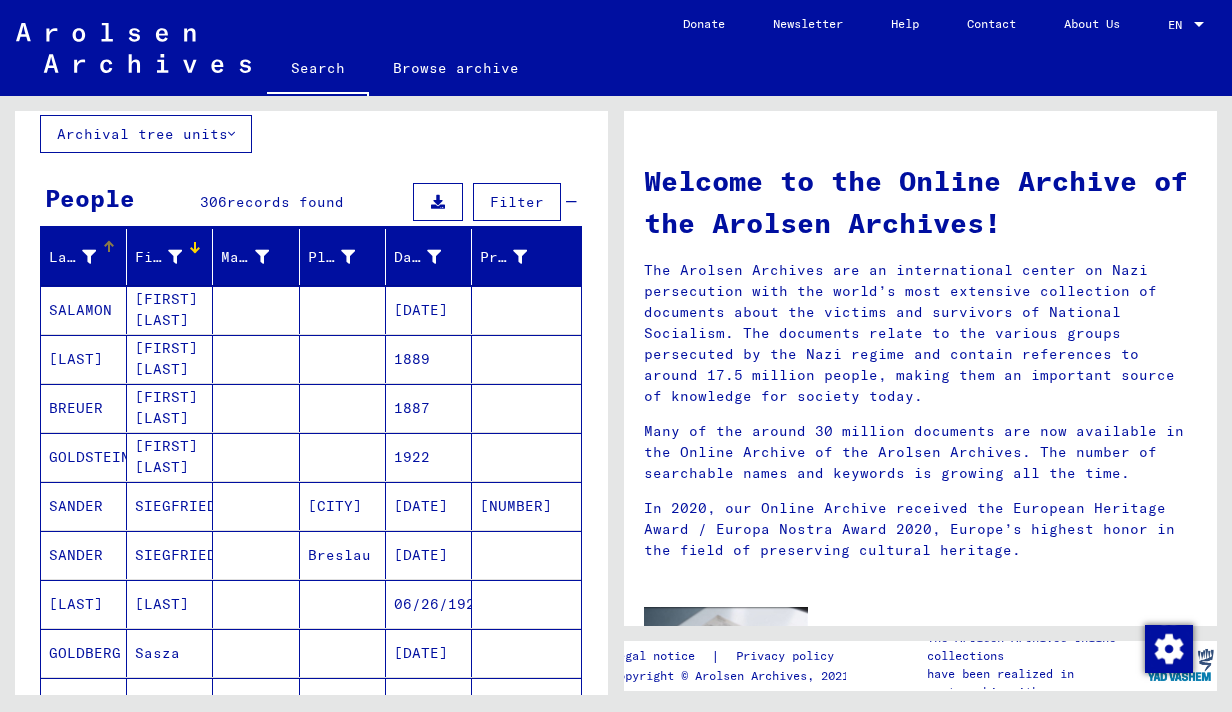click on "Last Name" at bounding box center [72, 257] 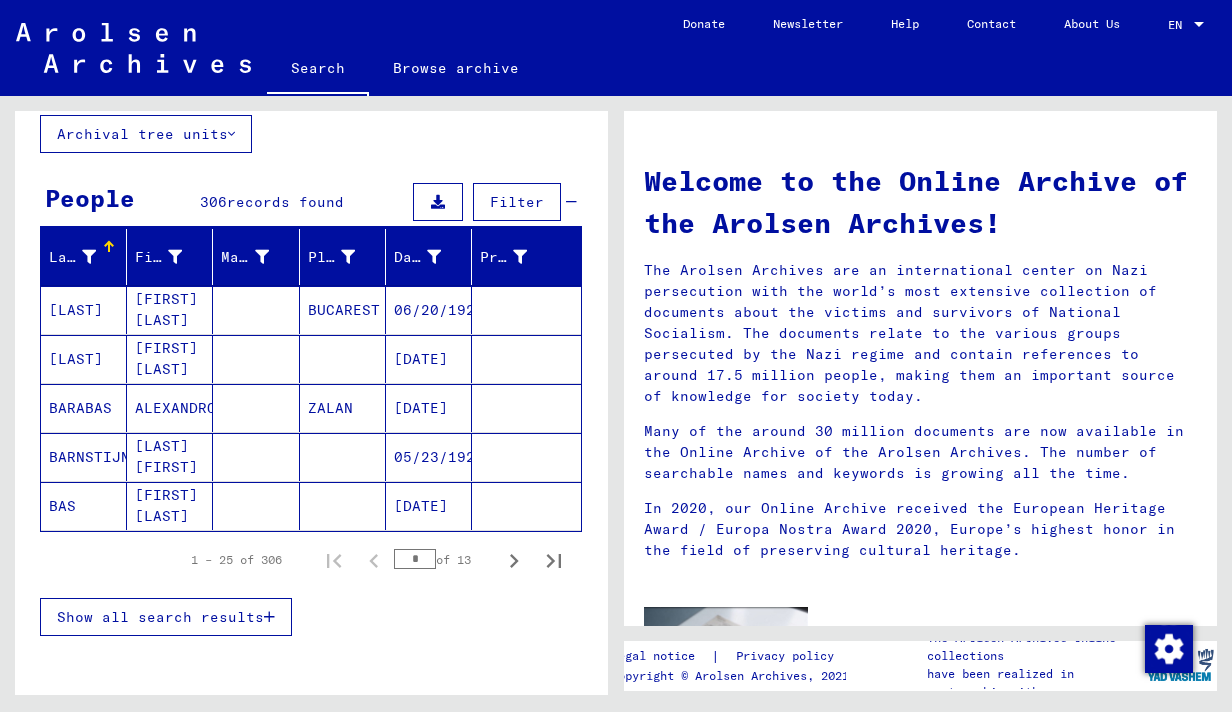 click at bounding box center [109, 247] 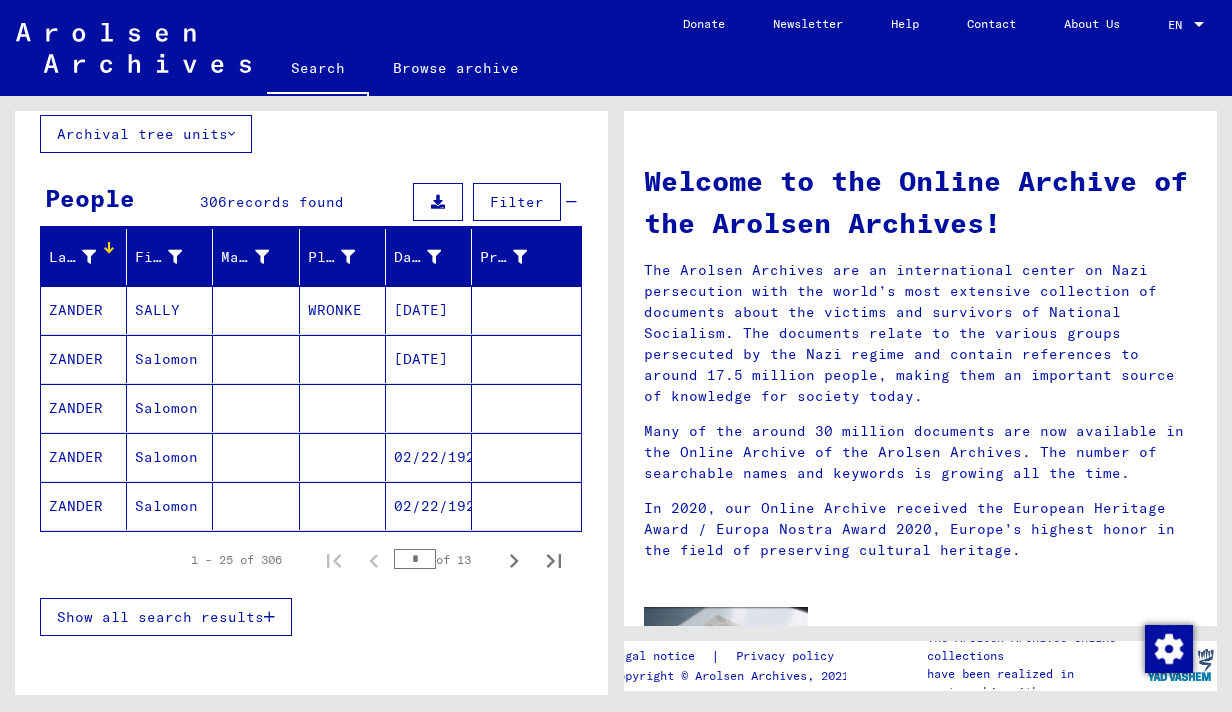 click on "ZANDER" at bounding box center (84, 408) 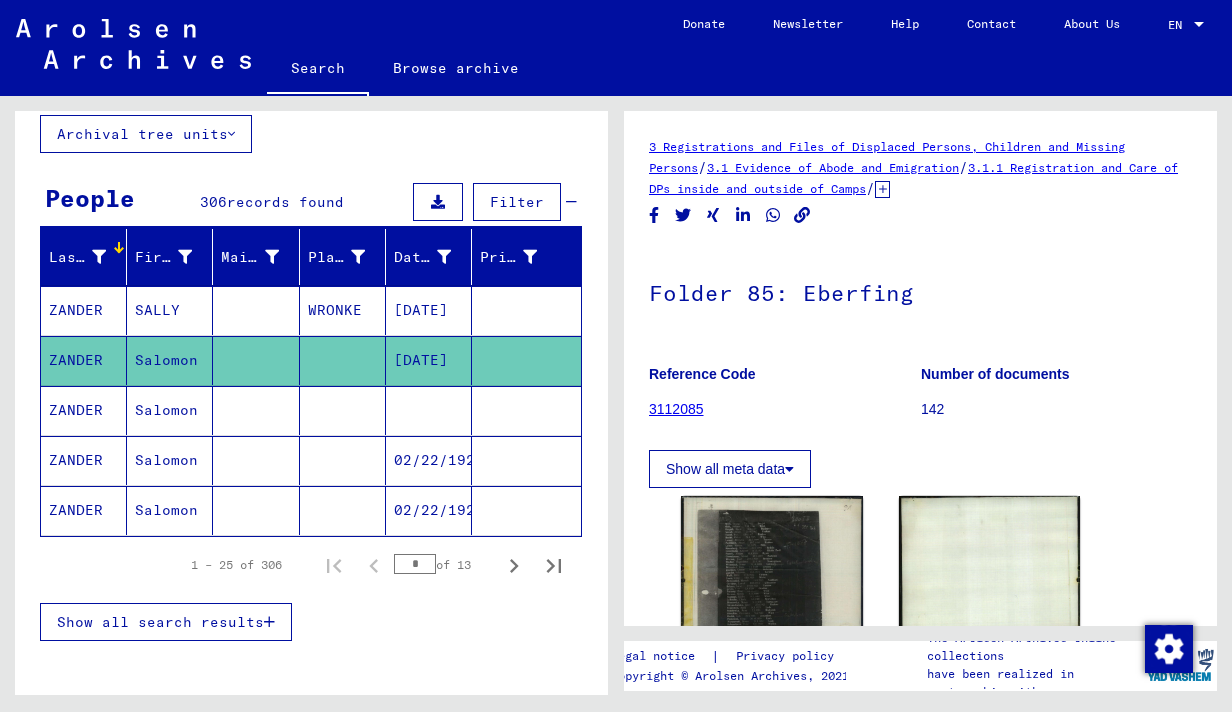 scroll, scrollTop: 0, scrollLeft: 0, axis: both 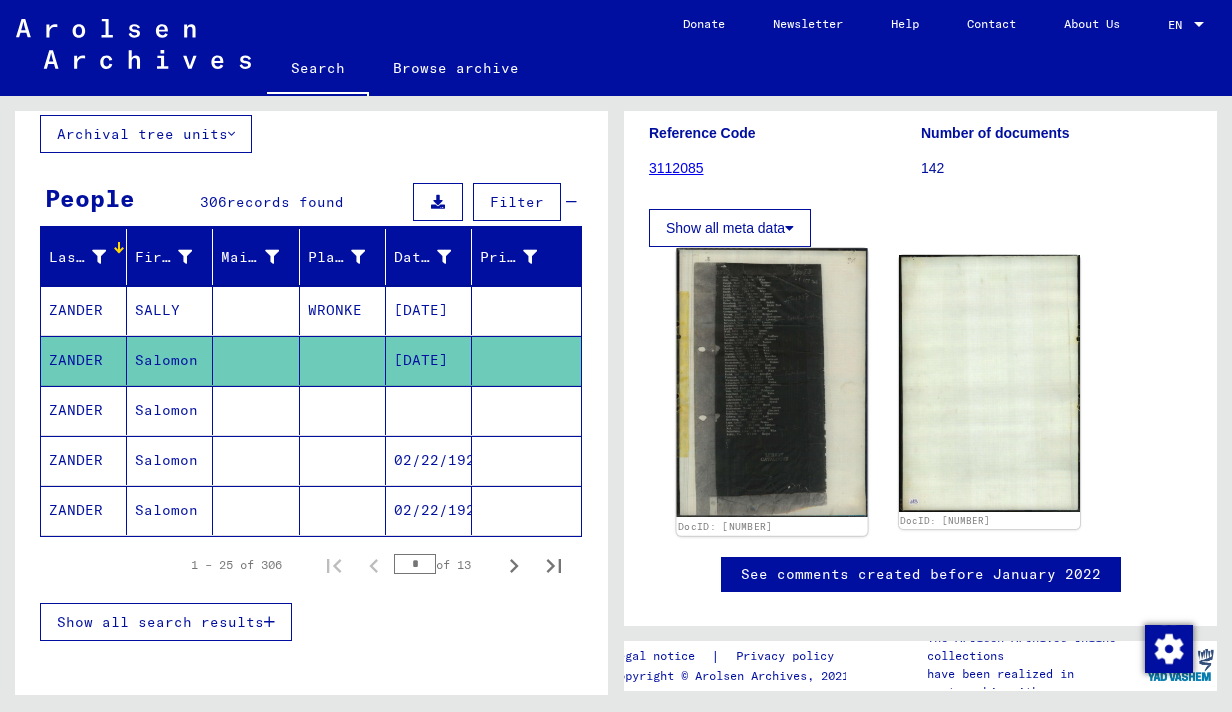 click 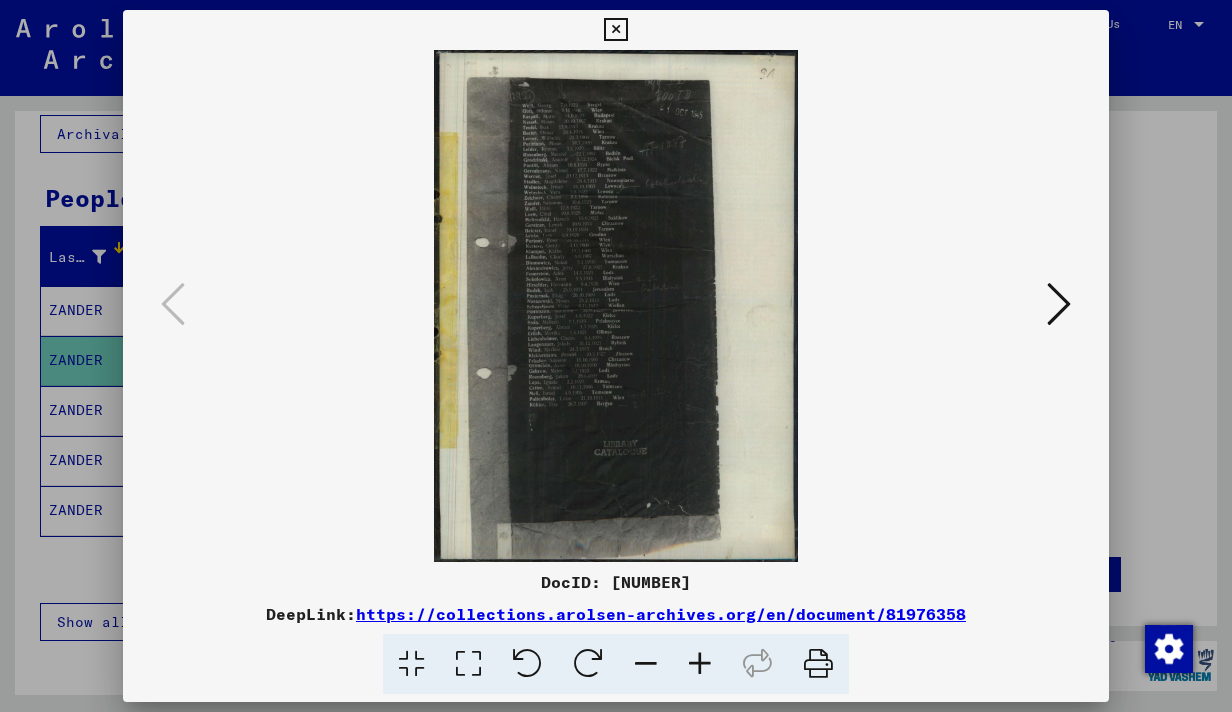 click at bounding box center (615, 30) 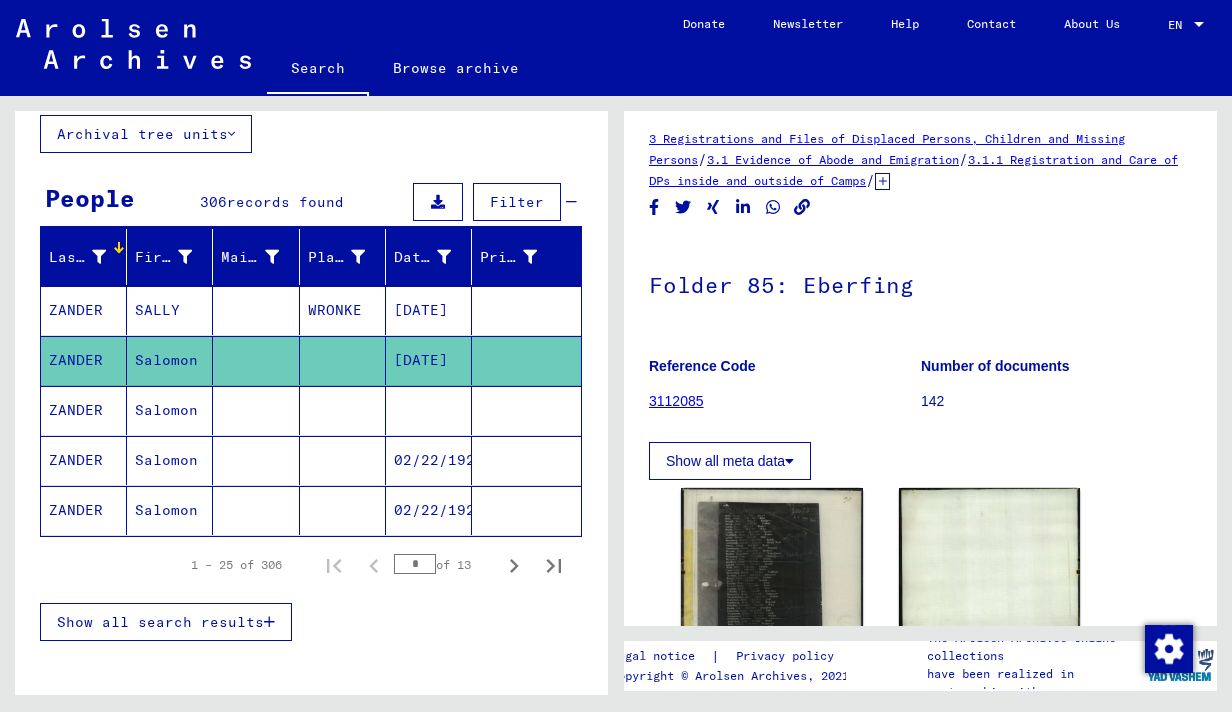 scroll, scrollTop: 0, scrollLeft: 0, axis: both 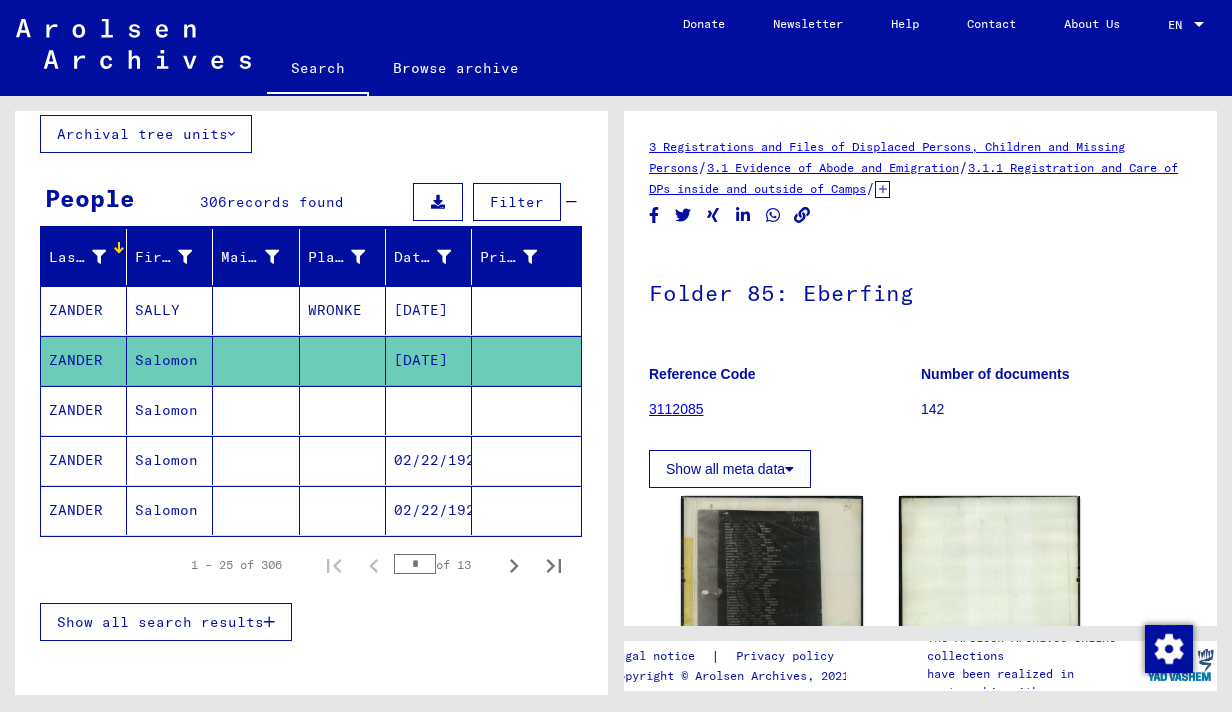 click on "3.1.1 Registration and Care of DPs inside and outside of Camps" 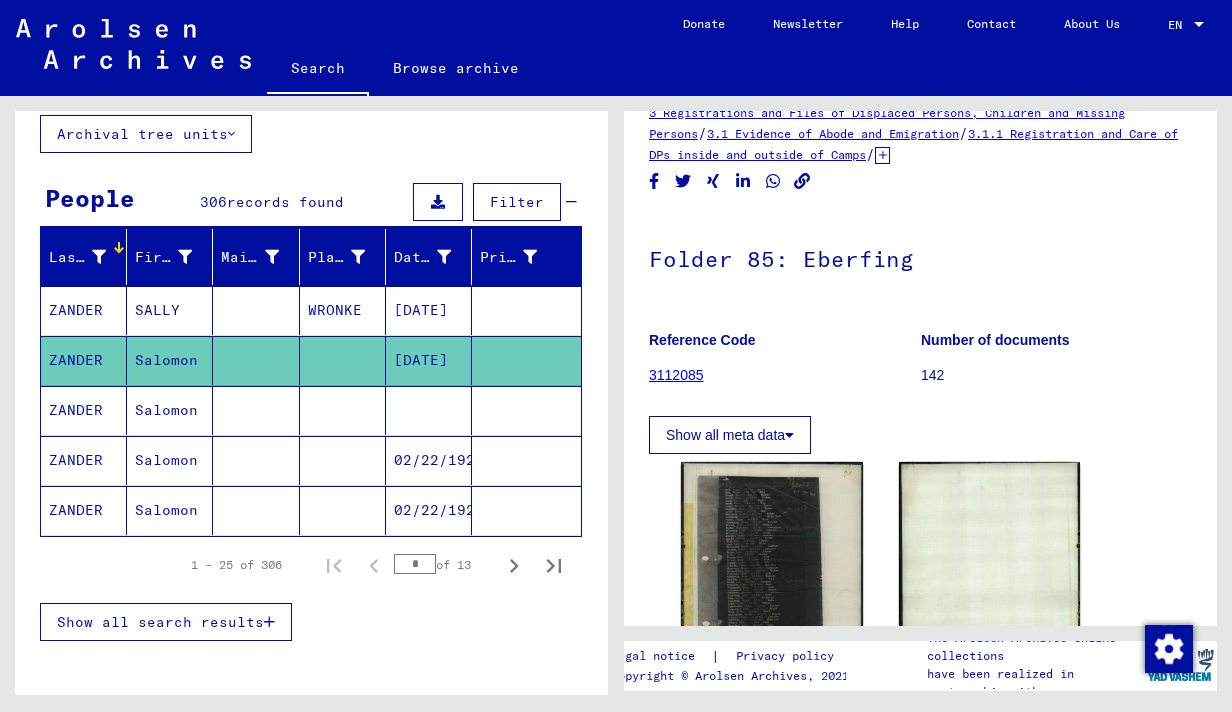 scroll, scrollTop: 0, scrollLeft: 0, axis: both 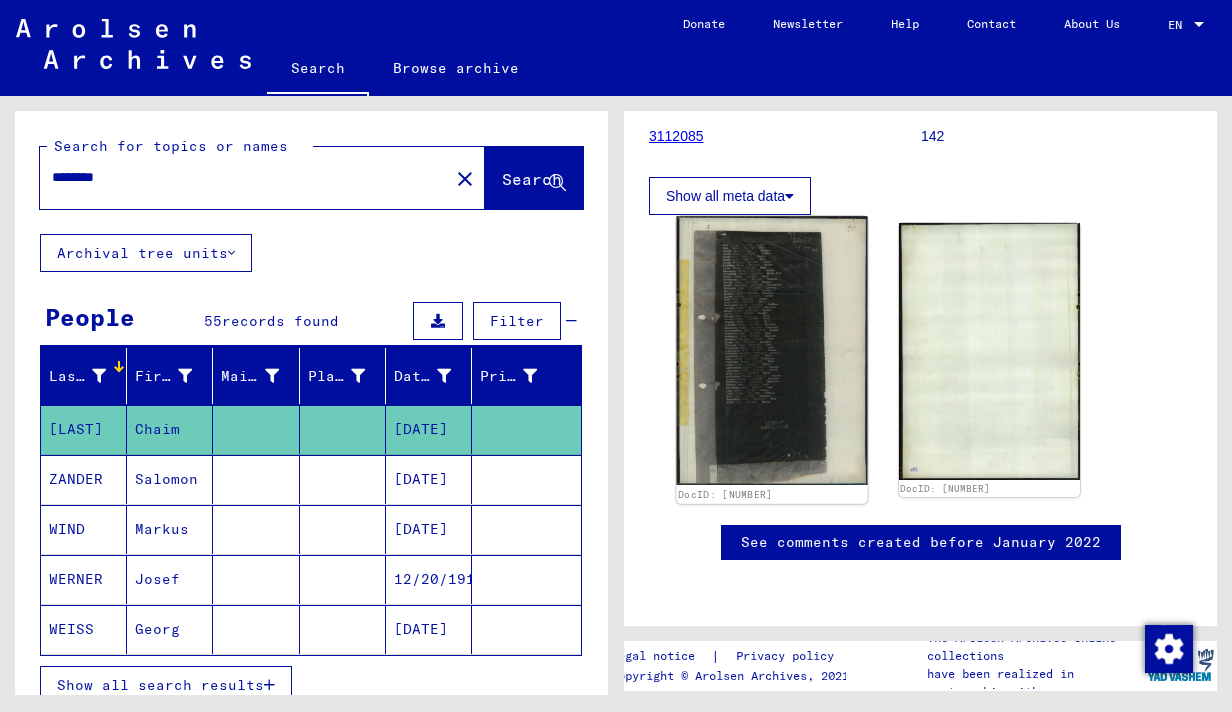 click 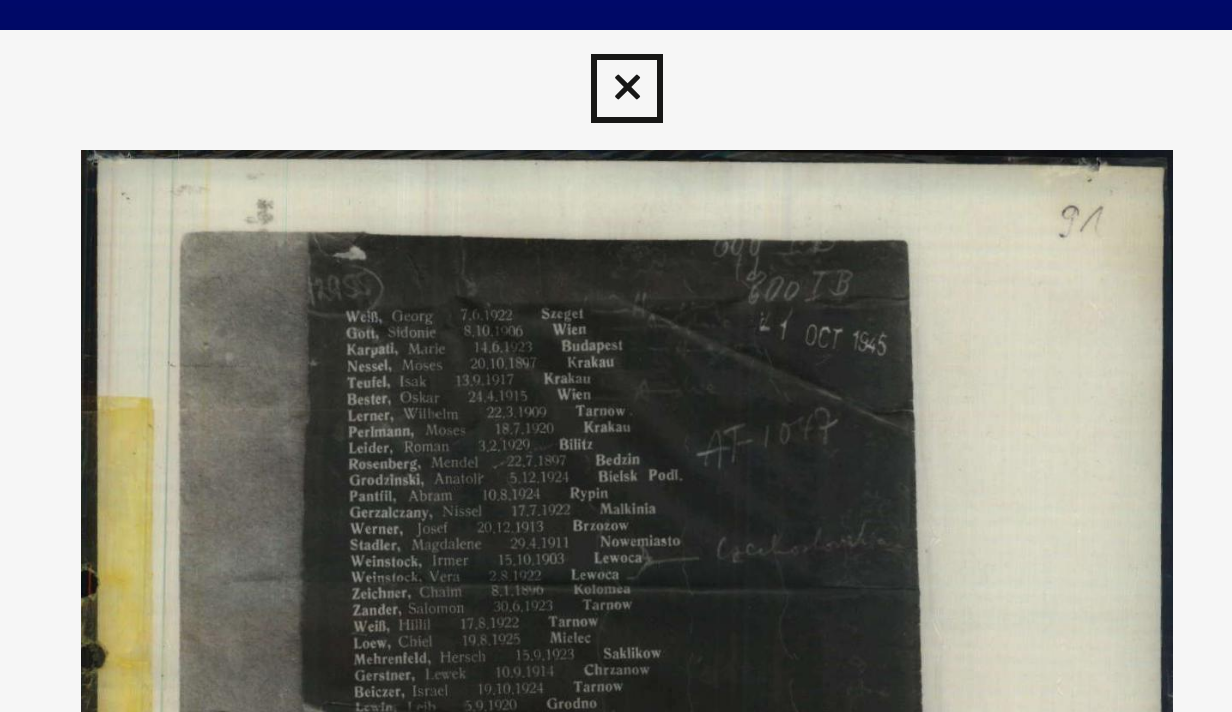 click at bounding box center (615, 30) 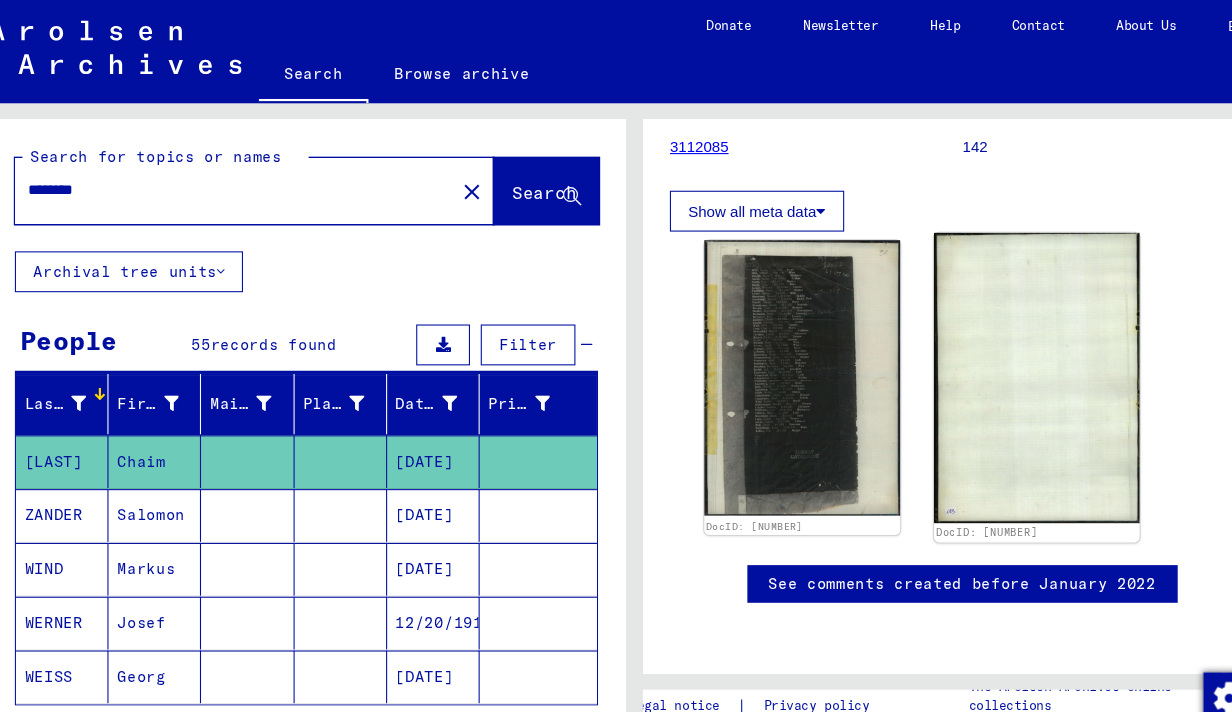 click 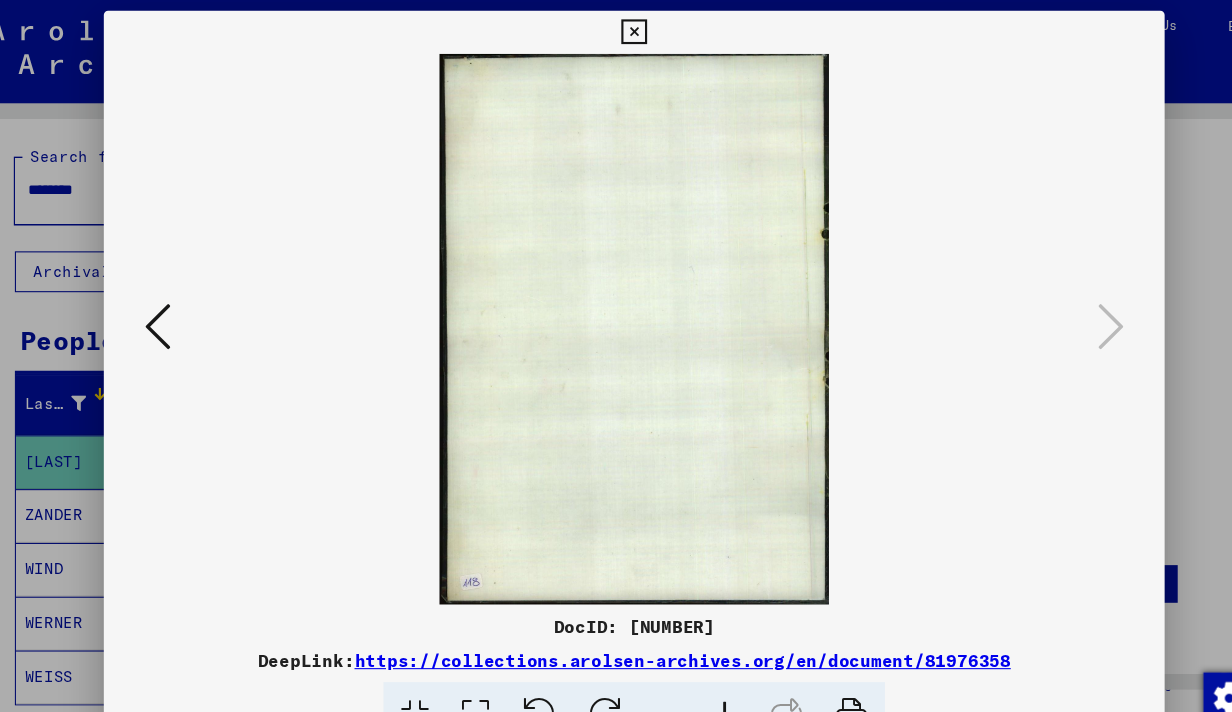 click at bounding box center [615, 30] 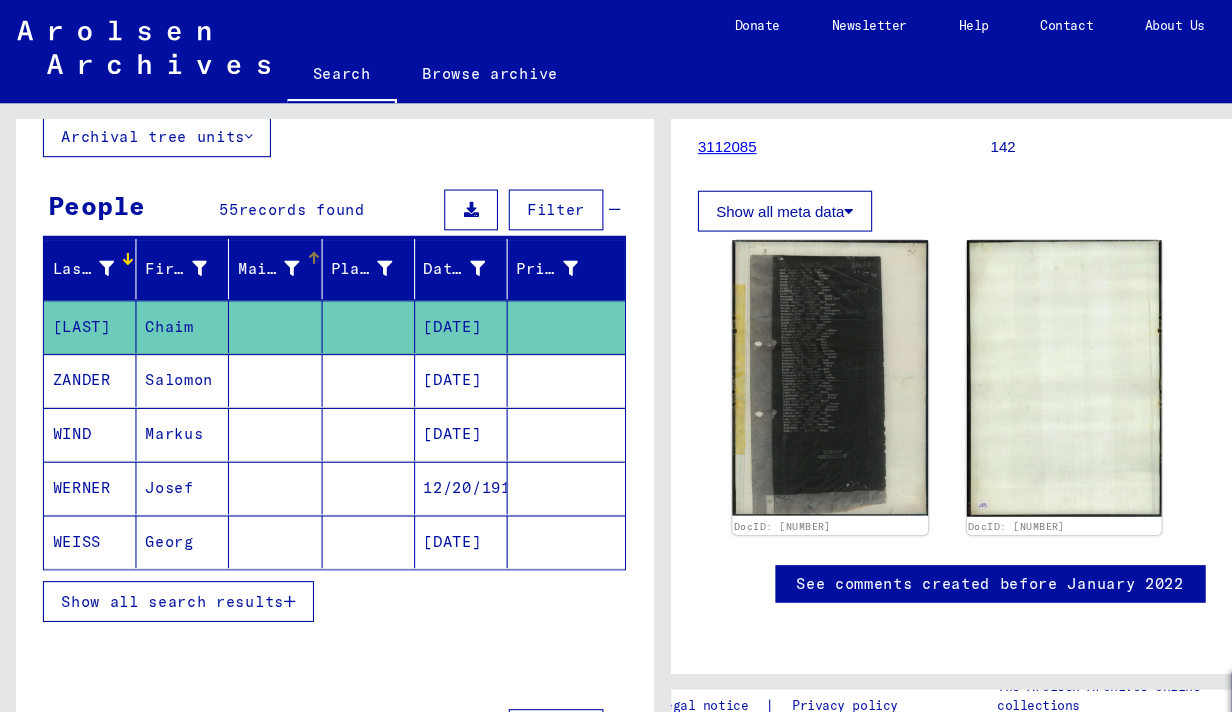 scroll, scrollTop: 137, scrollLeft: 0, axis: vertical 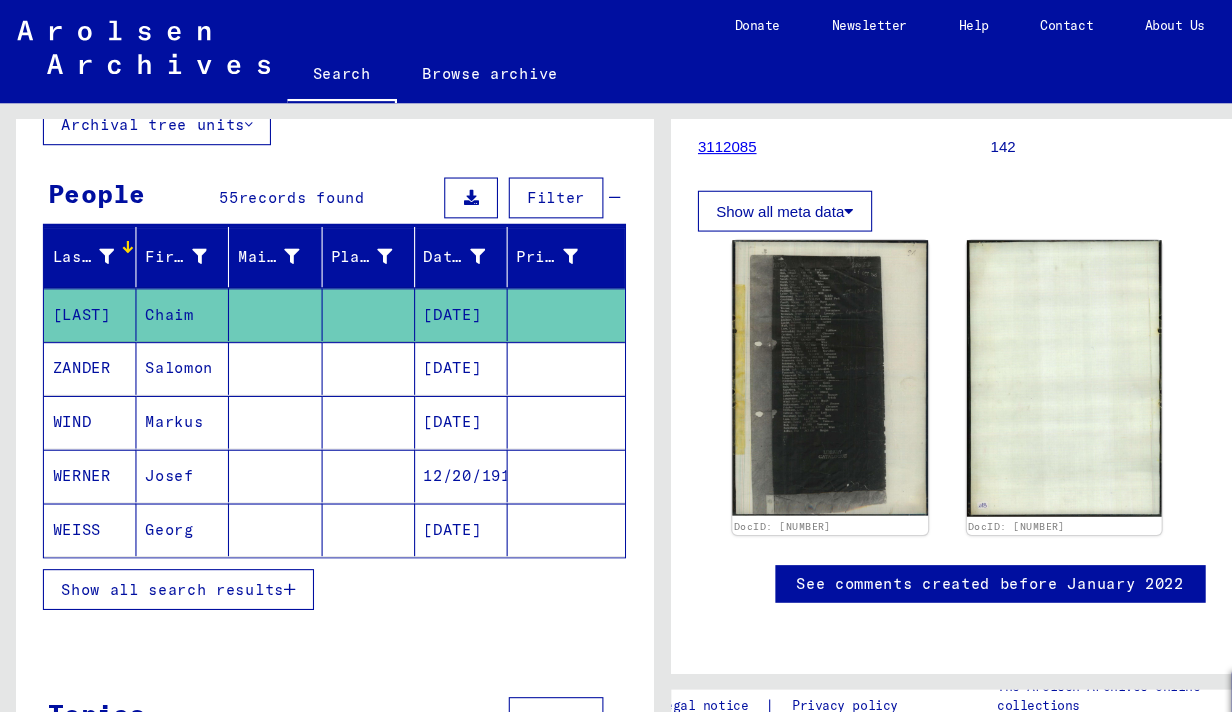 click on "ZANDER" at bounding box center (84, 392) 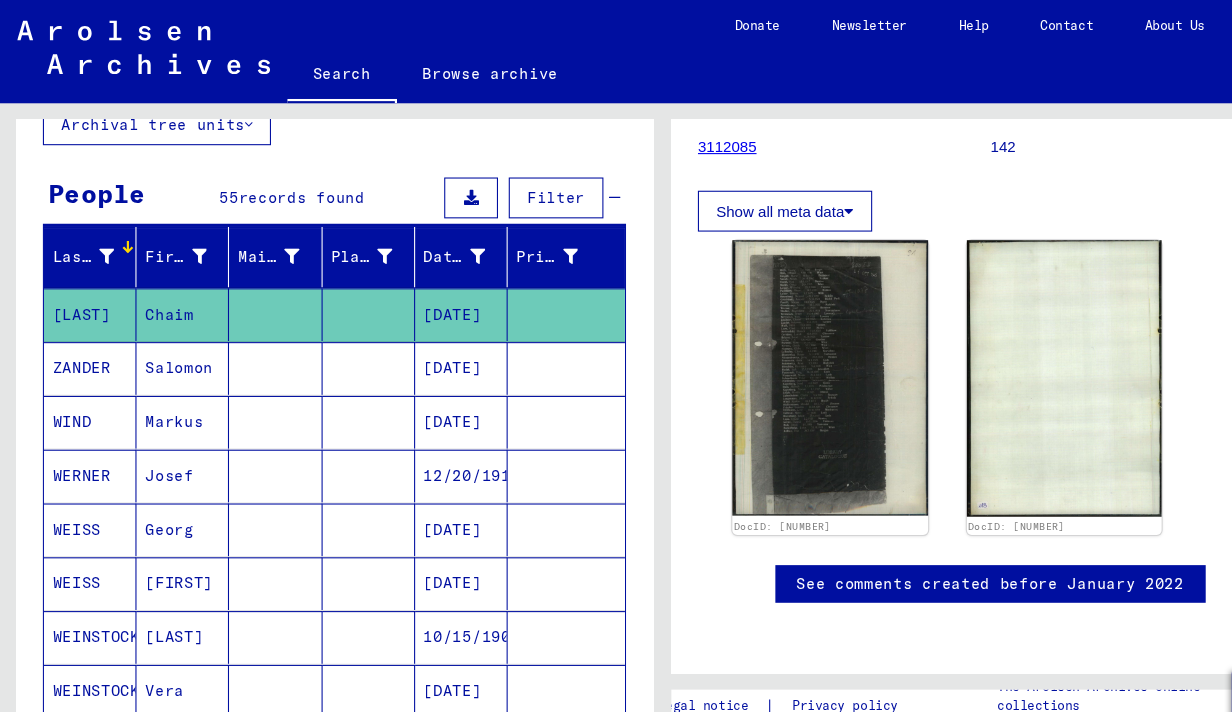 click on "Salomon" at bounding box center (170, 392) 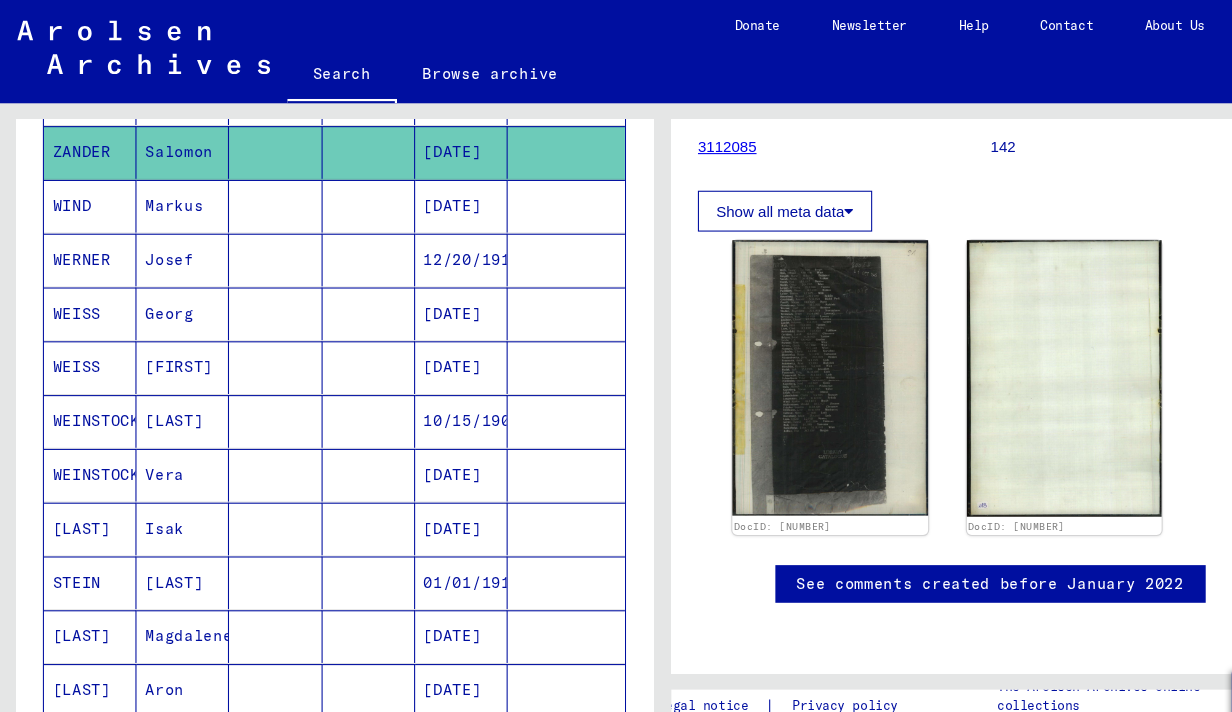 scroll, scrollTop: 0, scrollLeft: 0, axis: both 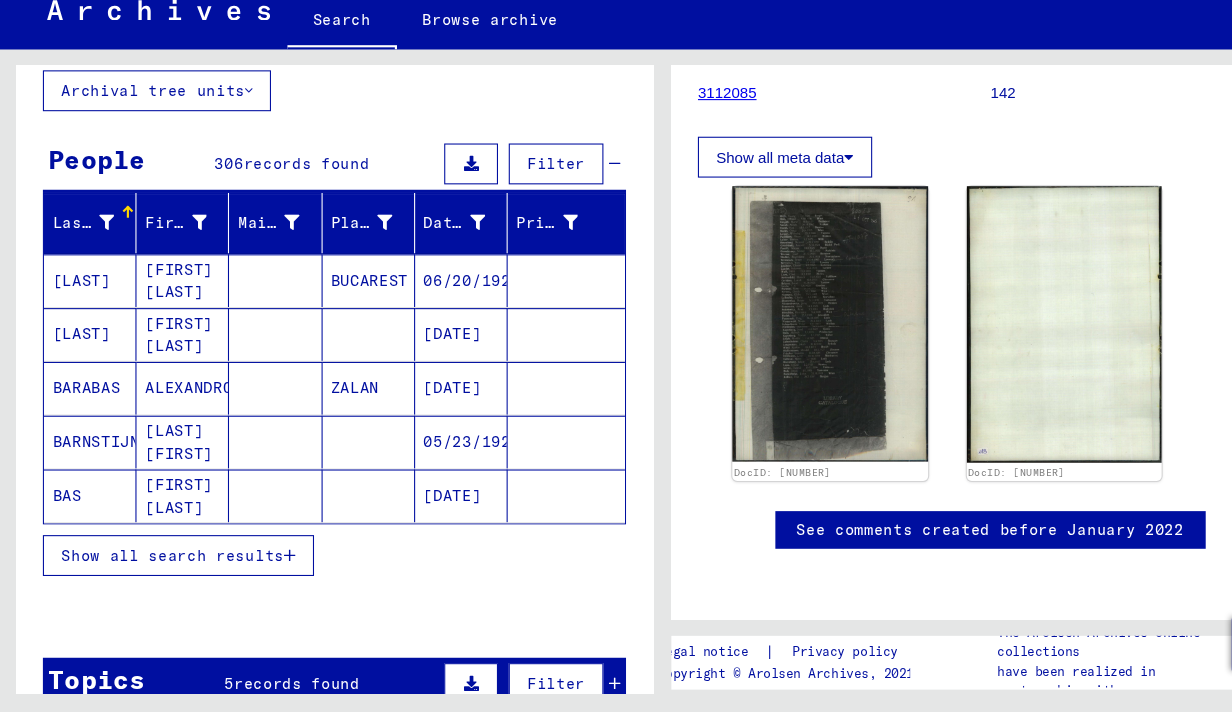 click on "Show all search results" at bounding box center [160, 566] 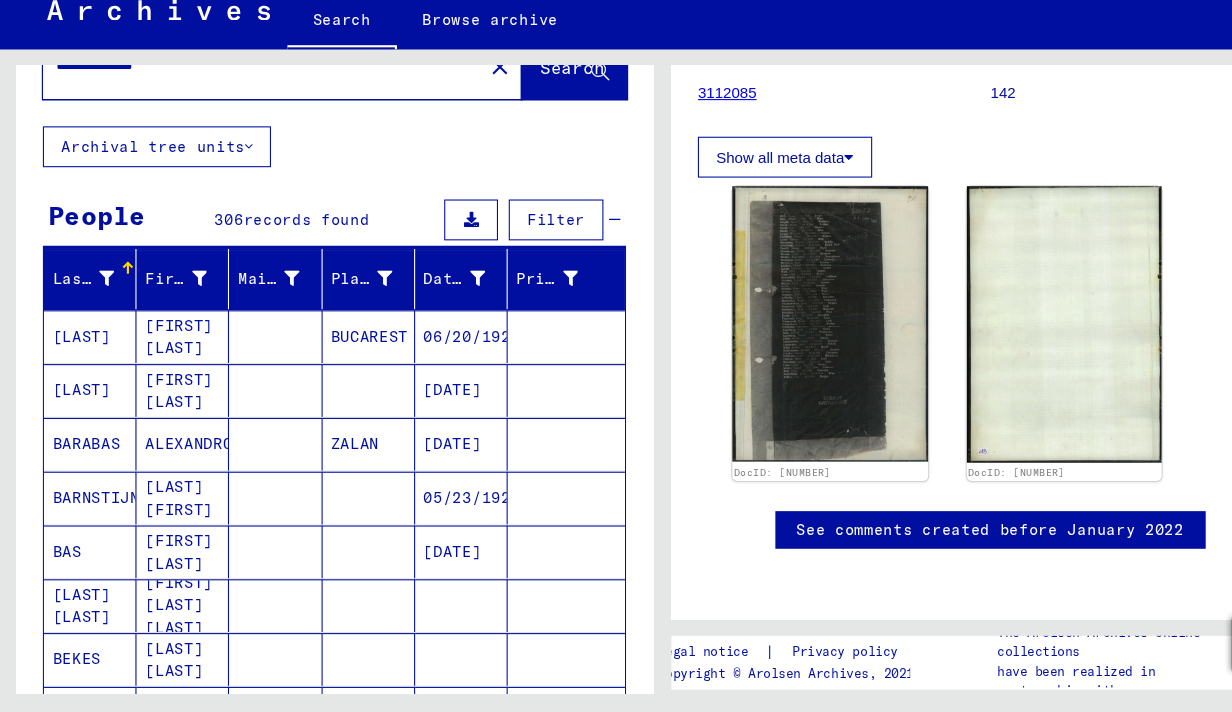 scroll, scrollTop: 77, scrollLeft: 0, axis: vertical 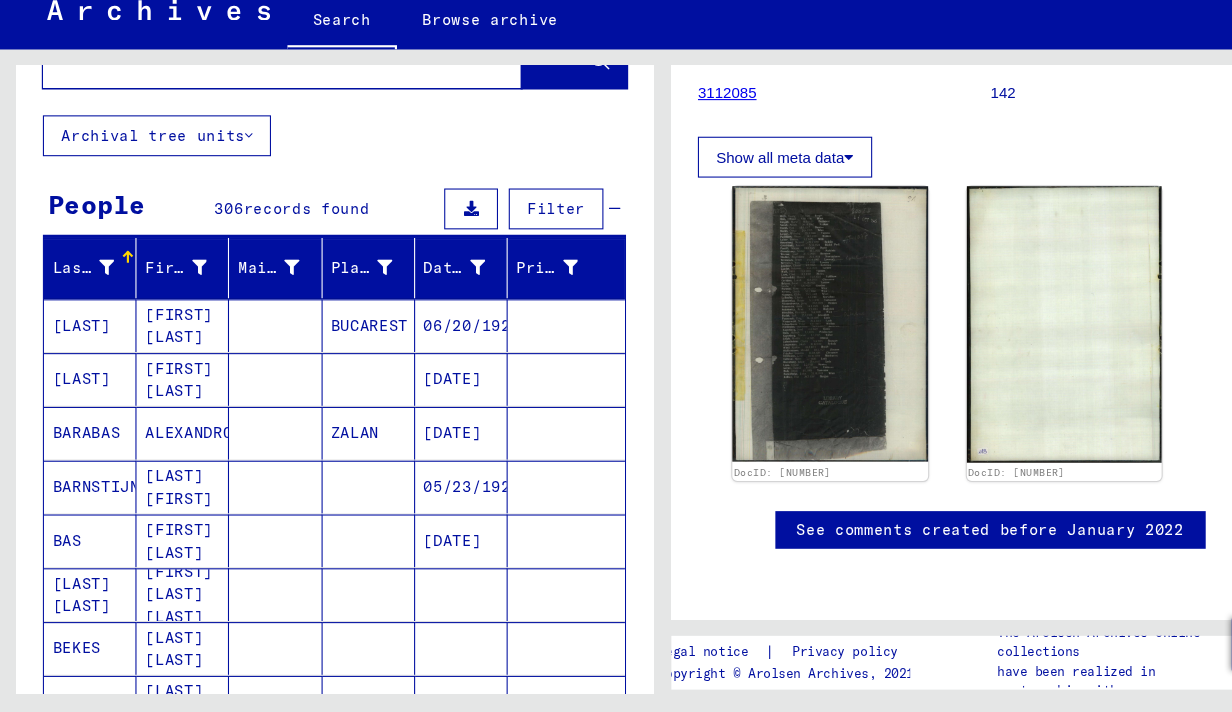click on "Last Name" at bounding box center [77, 299] 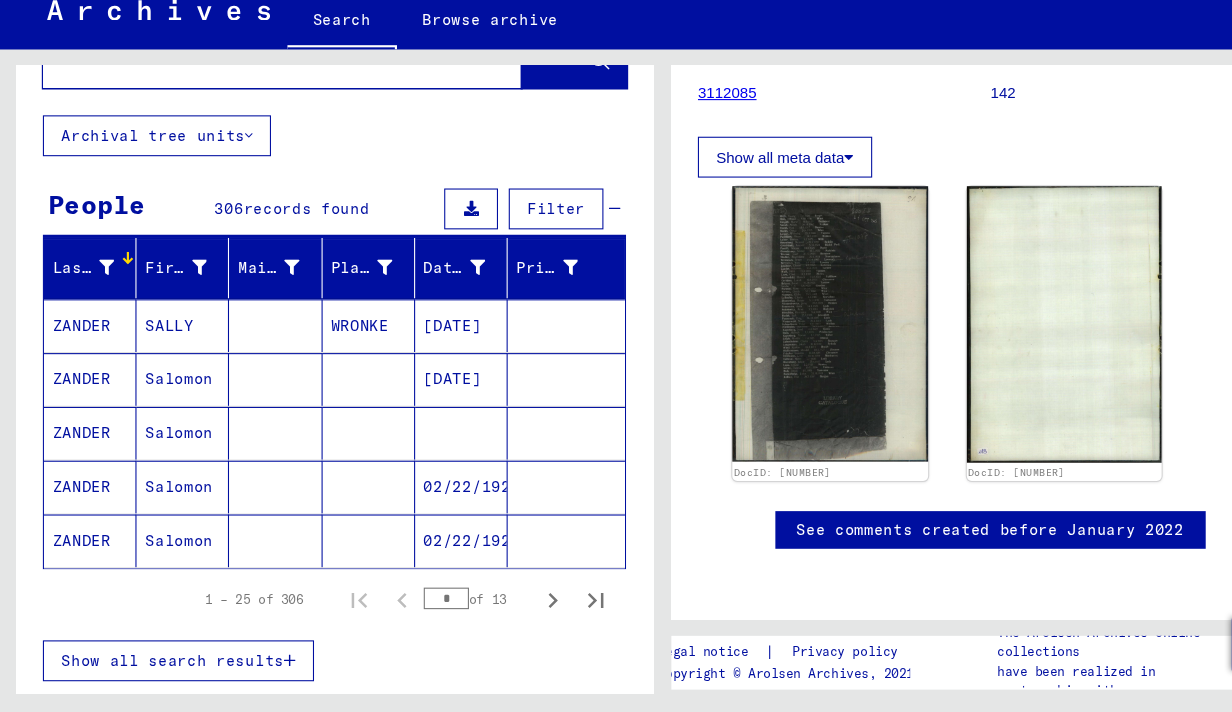 click on "ZANDER" 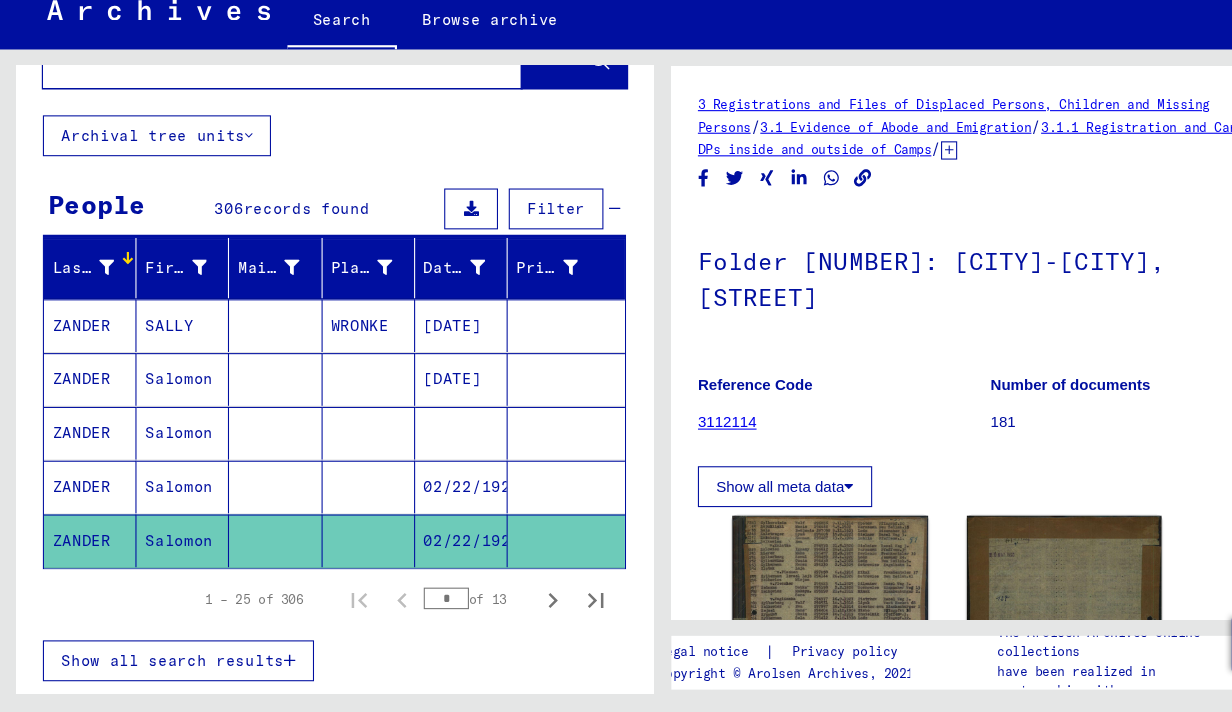 scroll, scrollTop: 0, scrollLeft: 0, axis: both 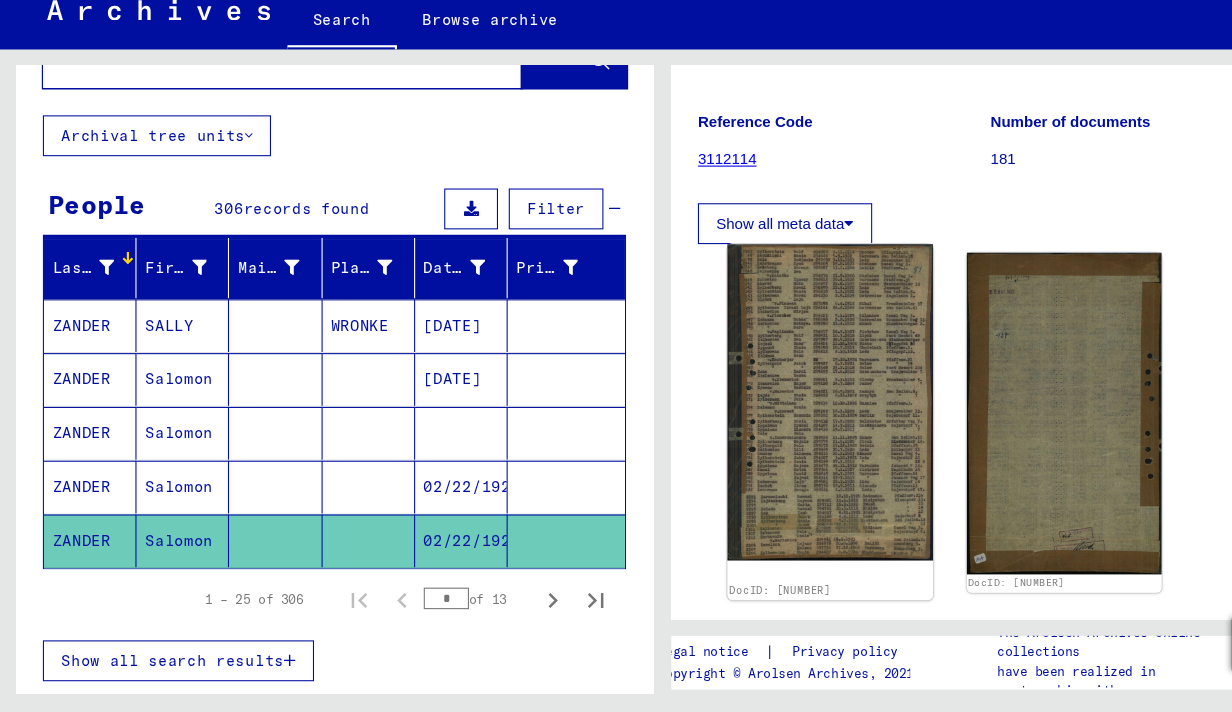 click 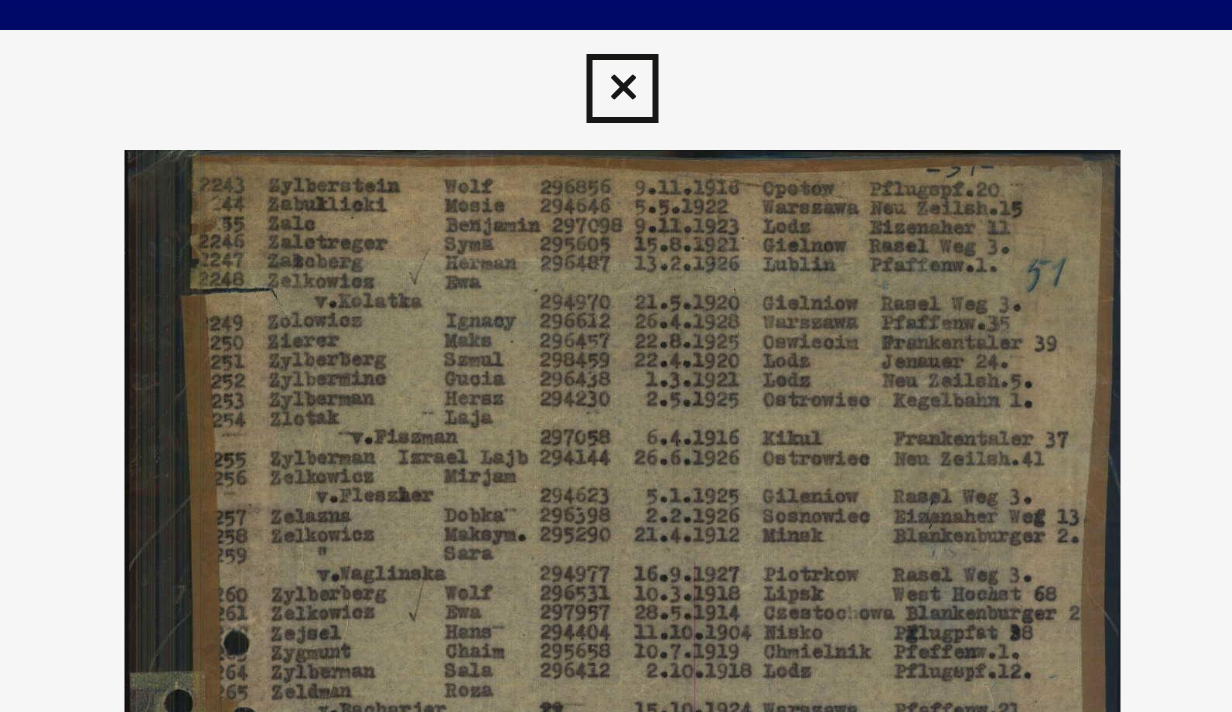 click at bounding box center [615, 30] 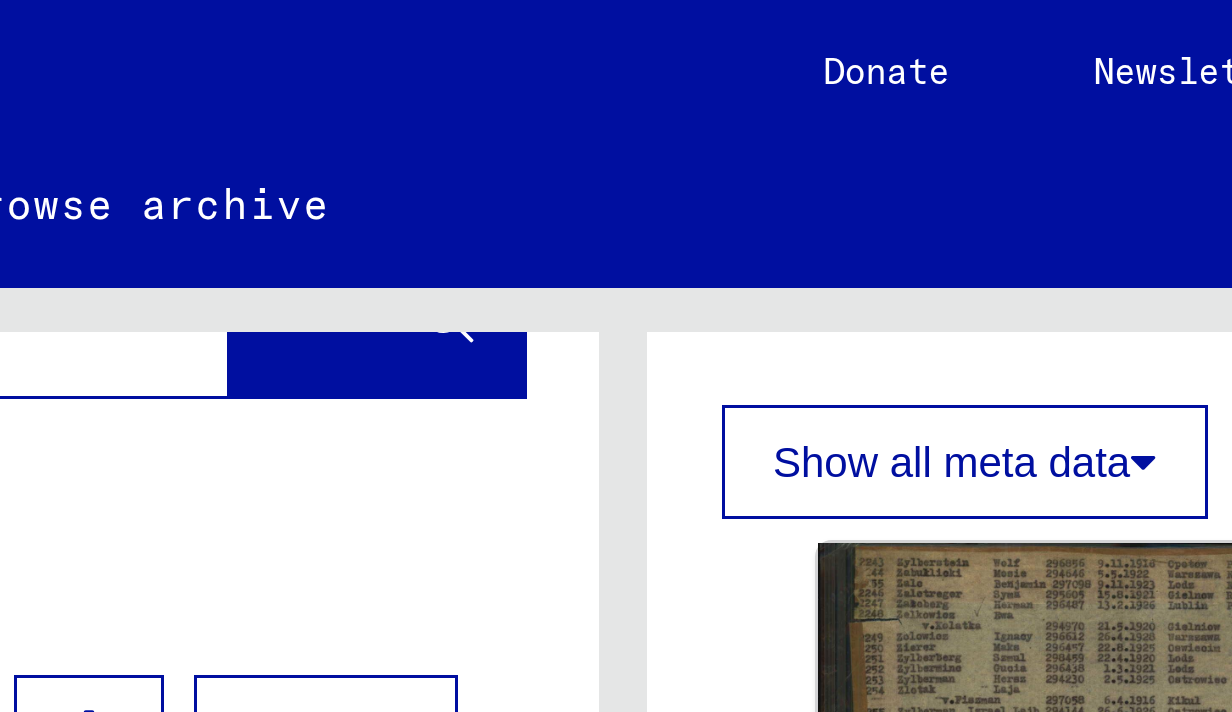 scroll, scrollTop: 428, scrollLeft: 0, axis: vertical 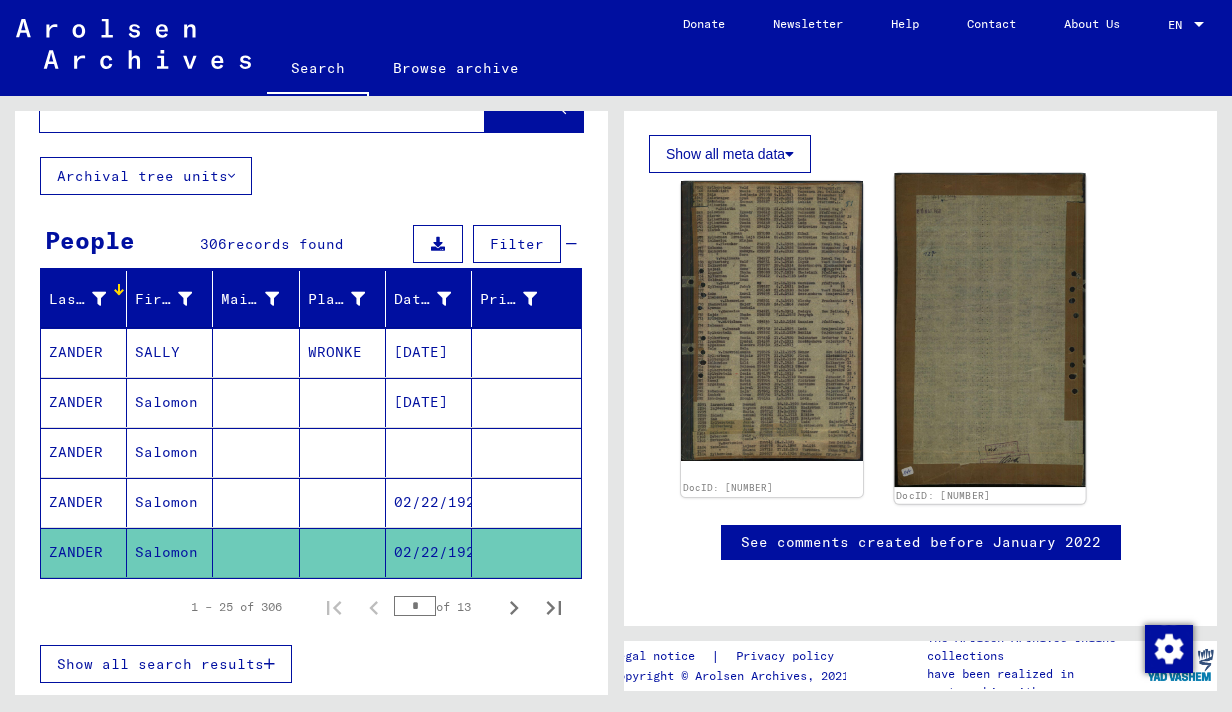 click 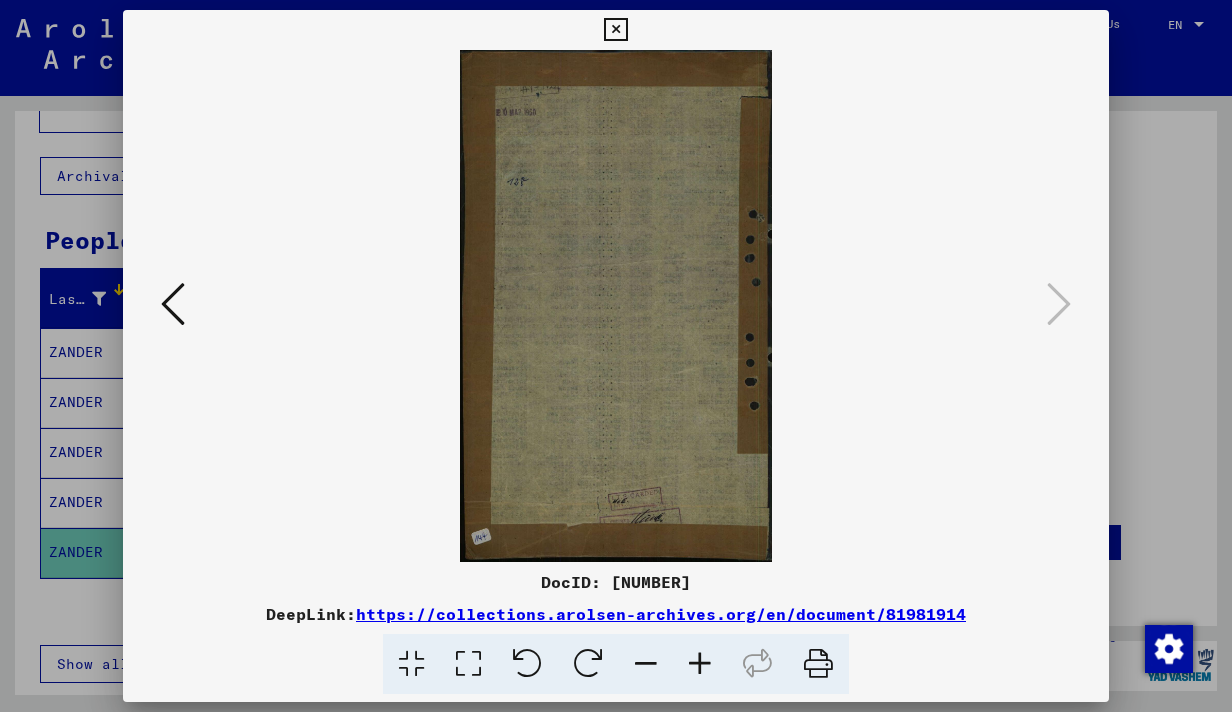 click at bounding box center [615, 30] 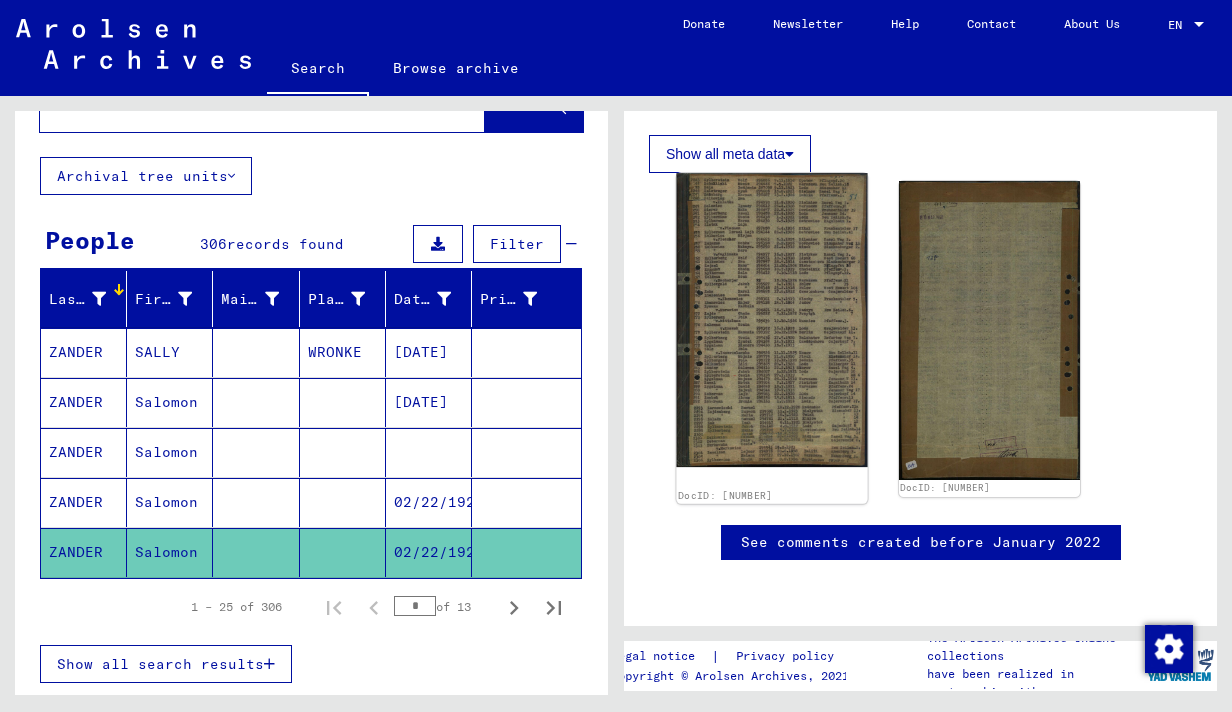 click 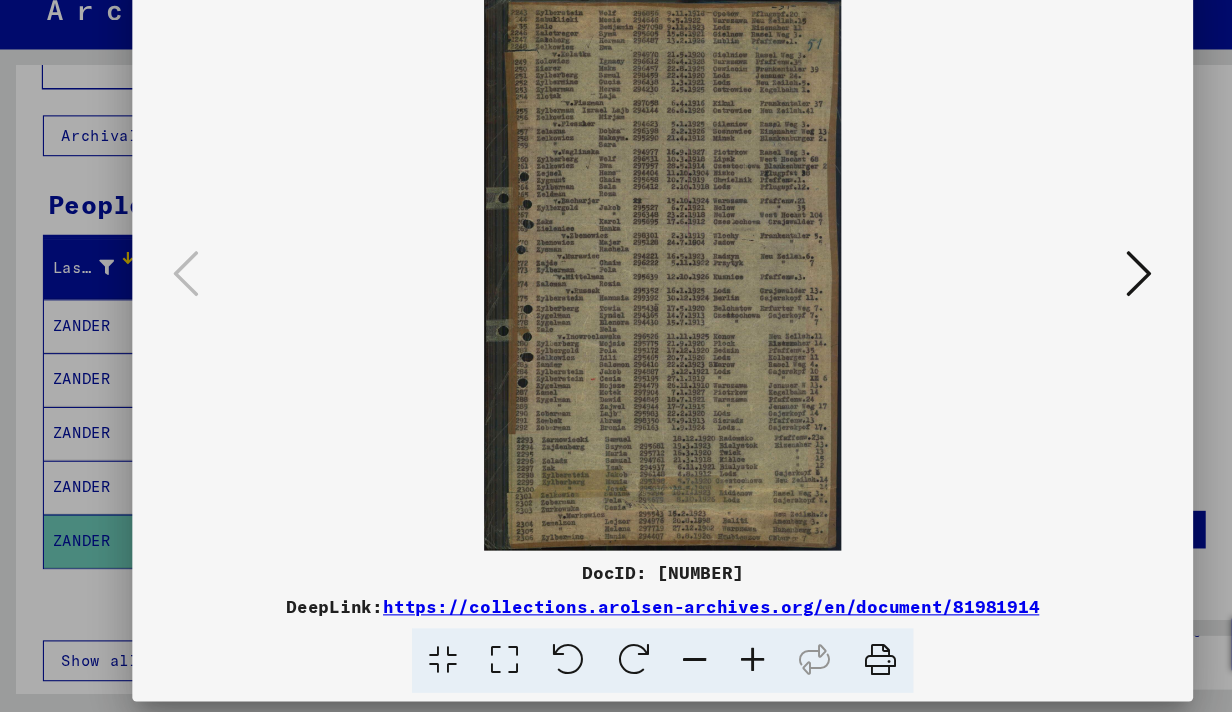 scroll, scrollTop: 0, scrollLeft: 0, axis: both 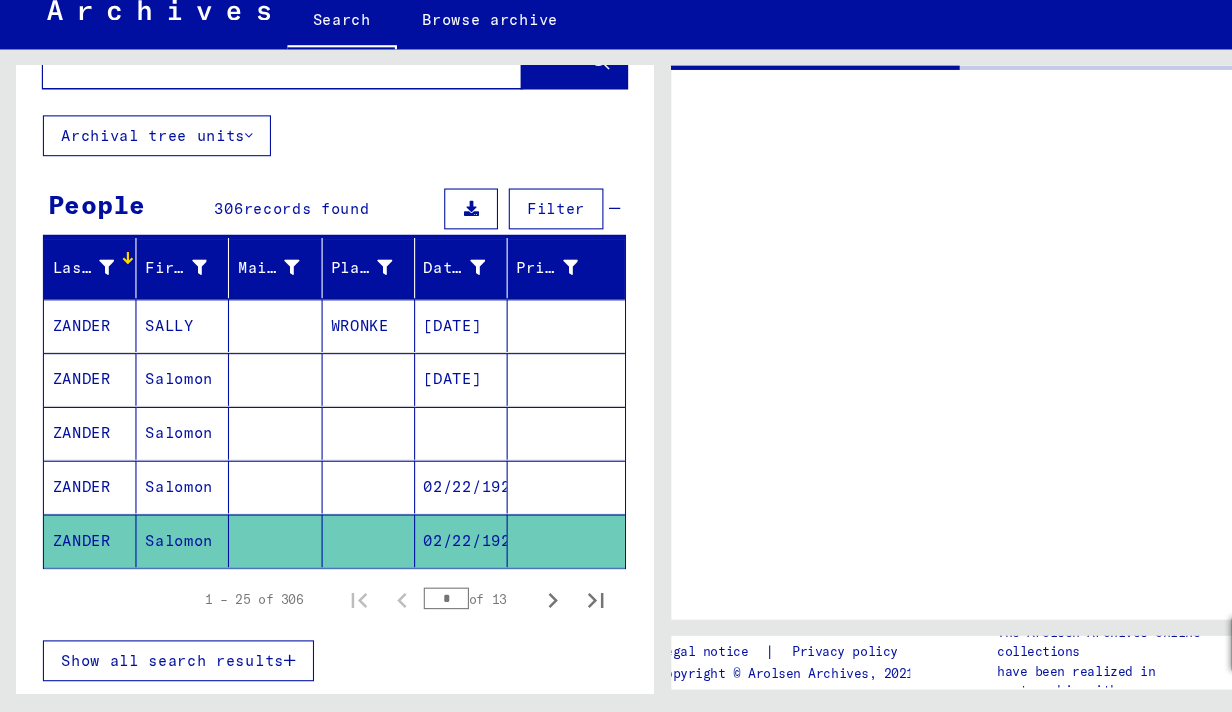 click on "ZANDER" at bounding box center (84, 552) 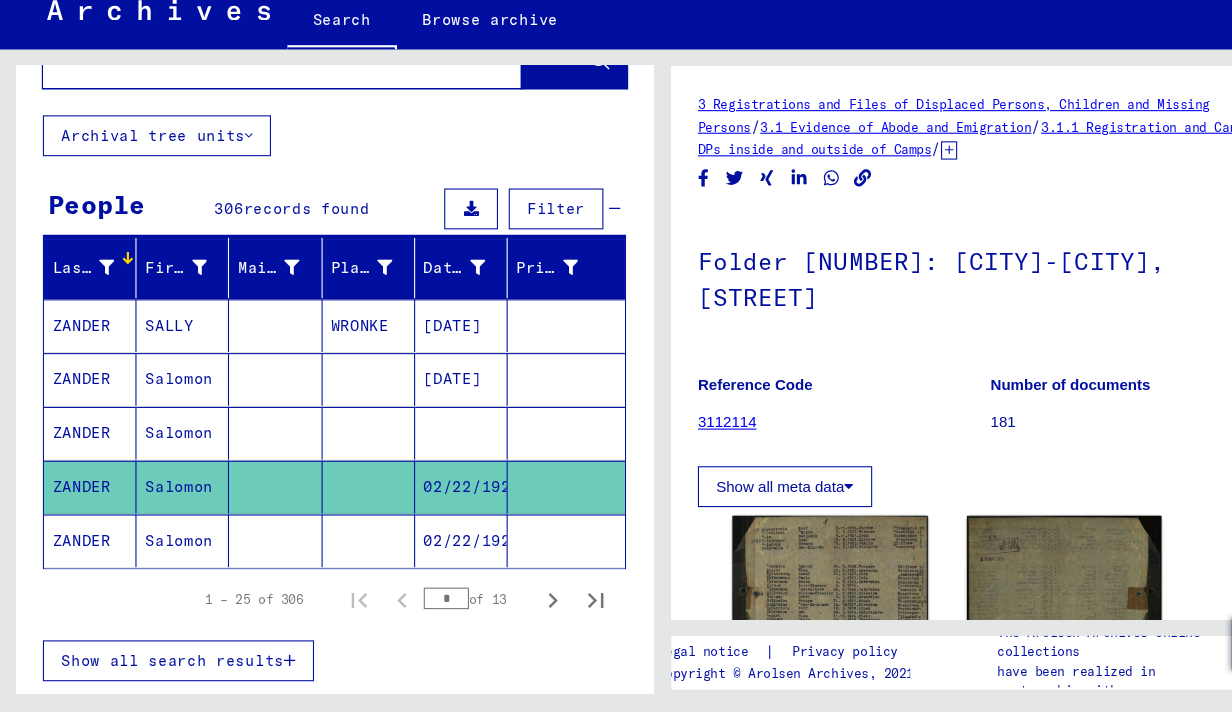 scroll, scrollTop: 0, scrollLeft: 0, axis: both 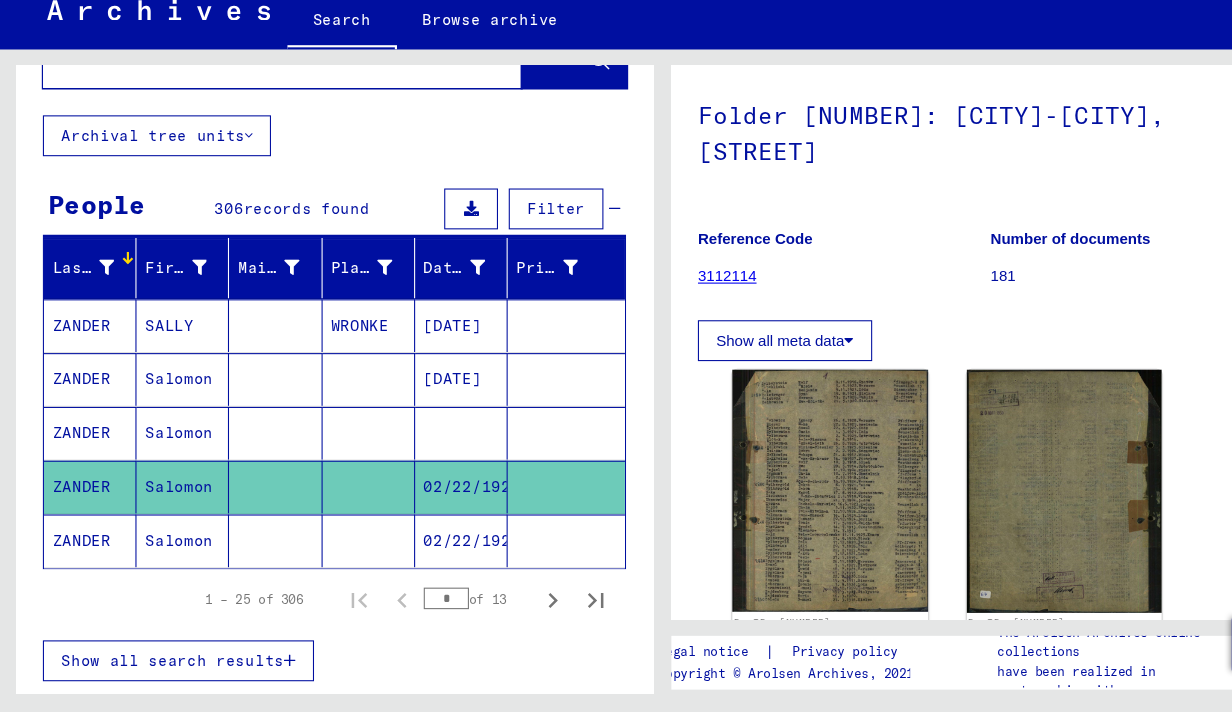 click on "ZANDER" at bounding box center (84, 502) 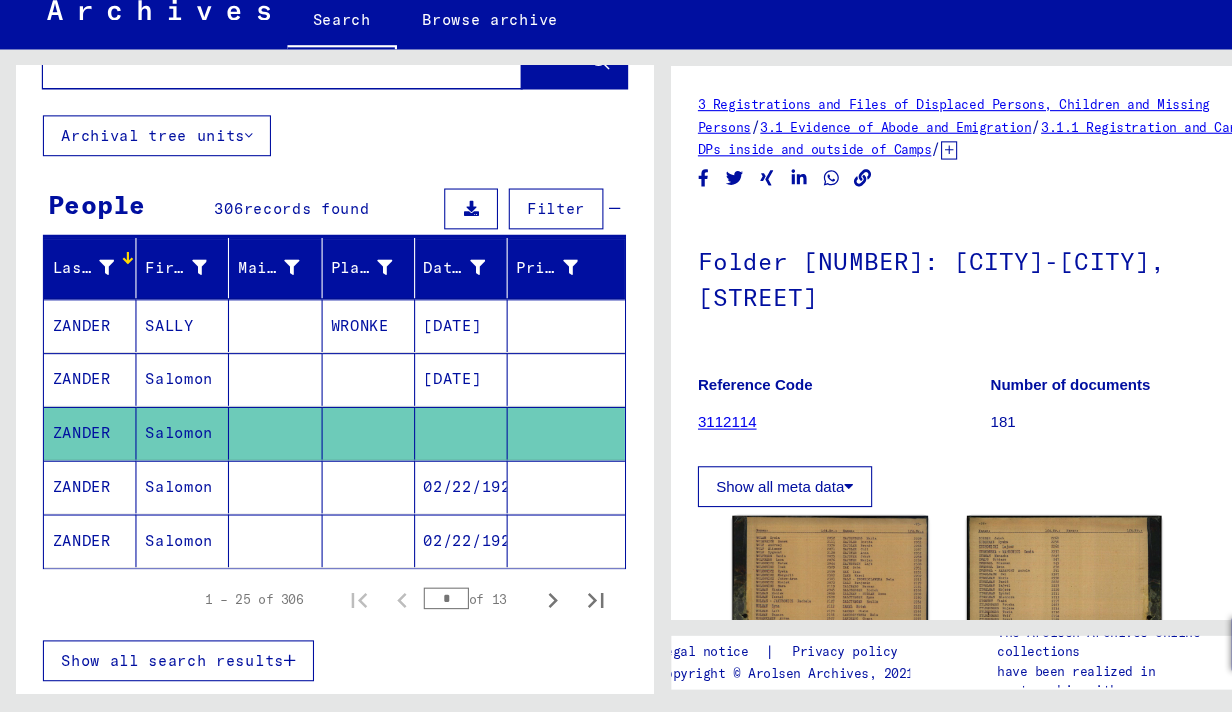 scroll, scrollTop: 0, scrollLeft: 0, axis: both 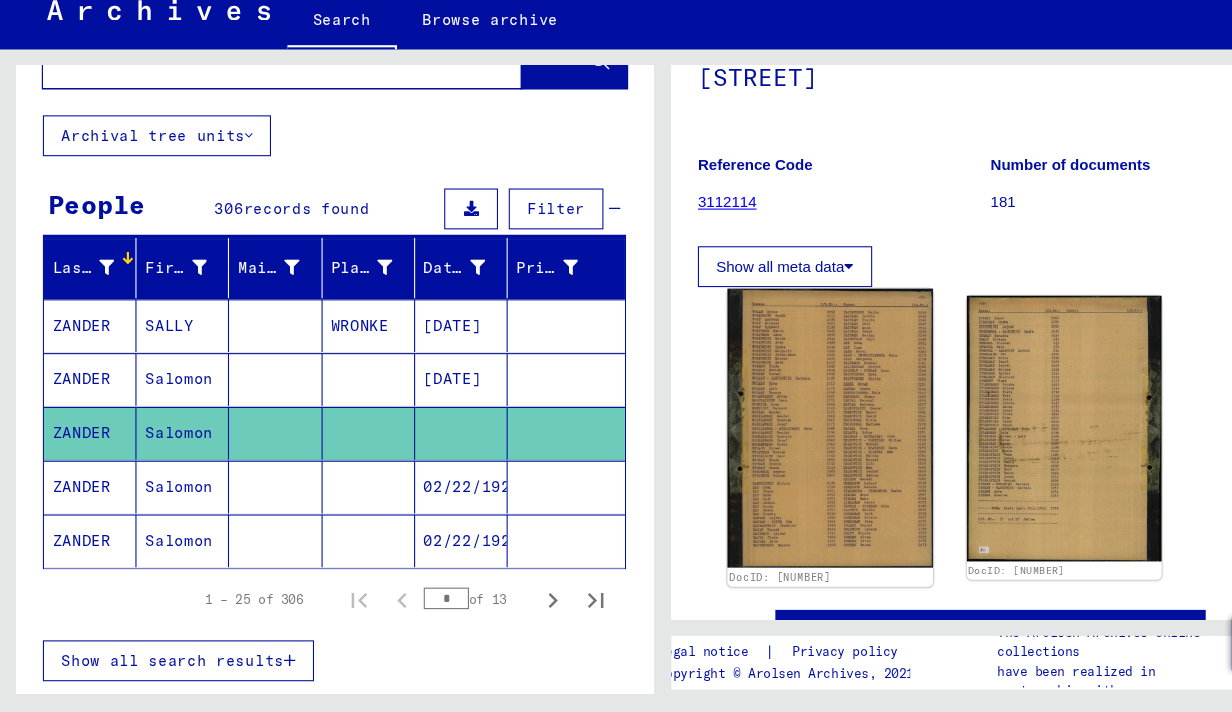click 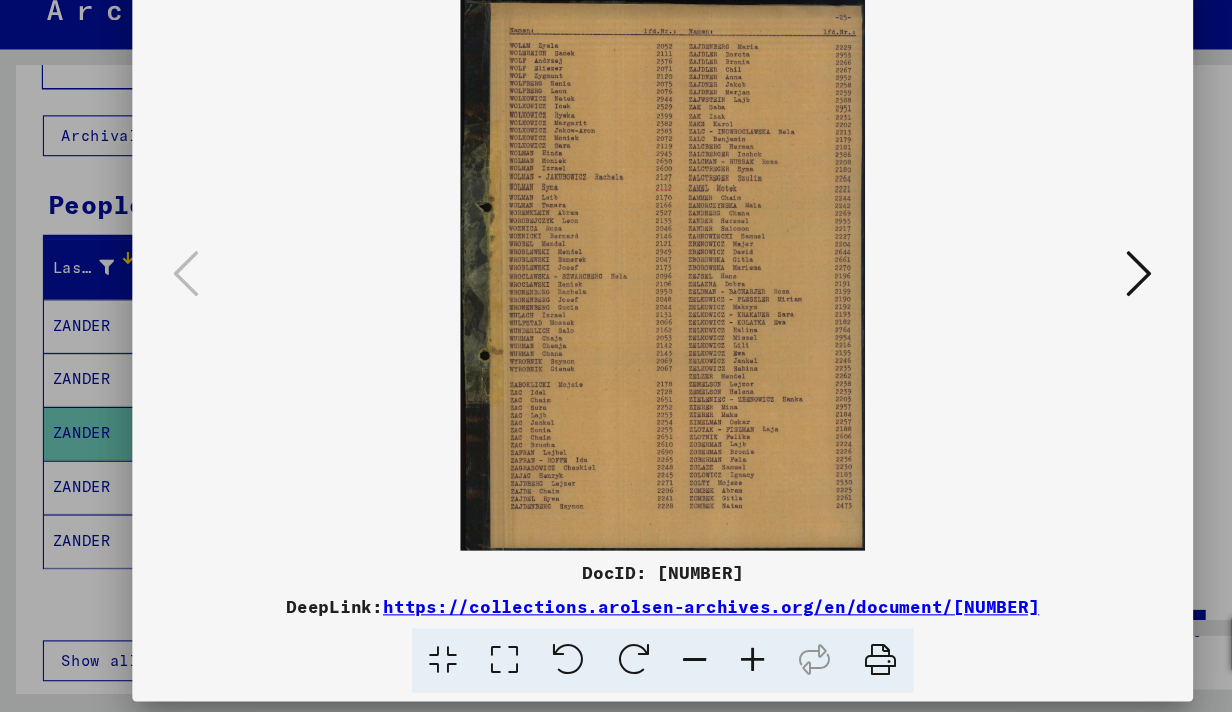 scroll, scrollTop: 0, scrollLeft: 0, axis: both 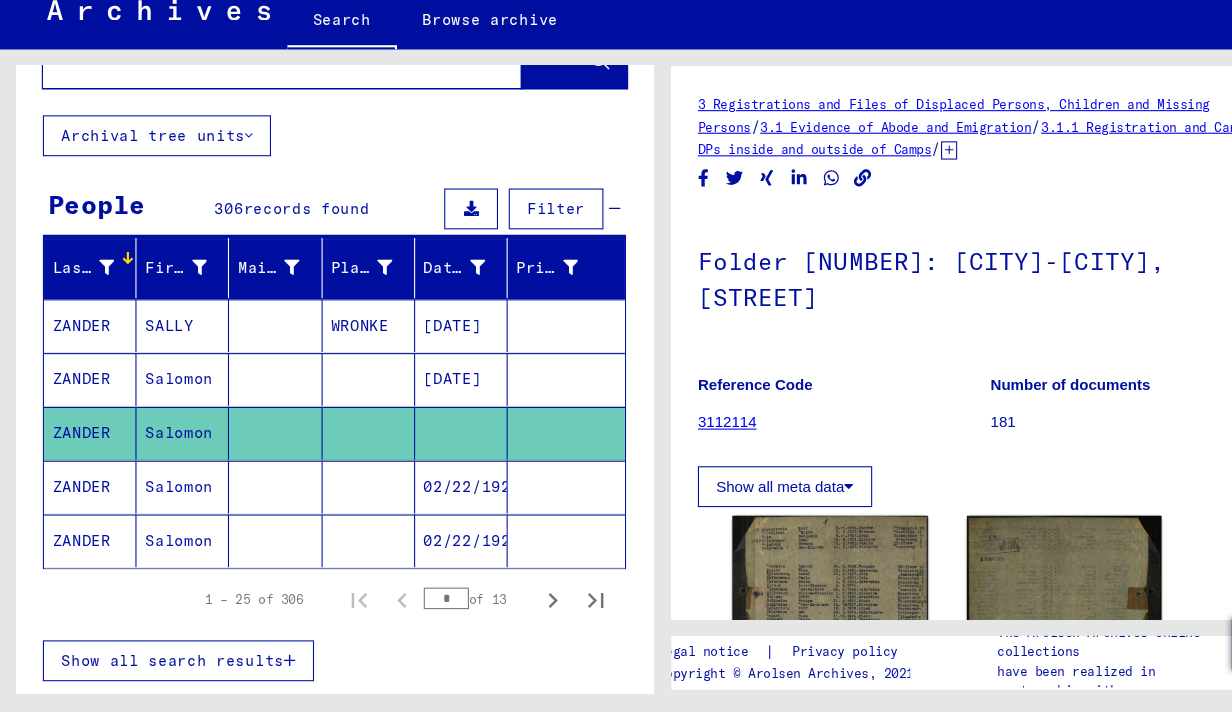 click on "ZANDER" at bounding box center (84, 452) 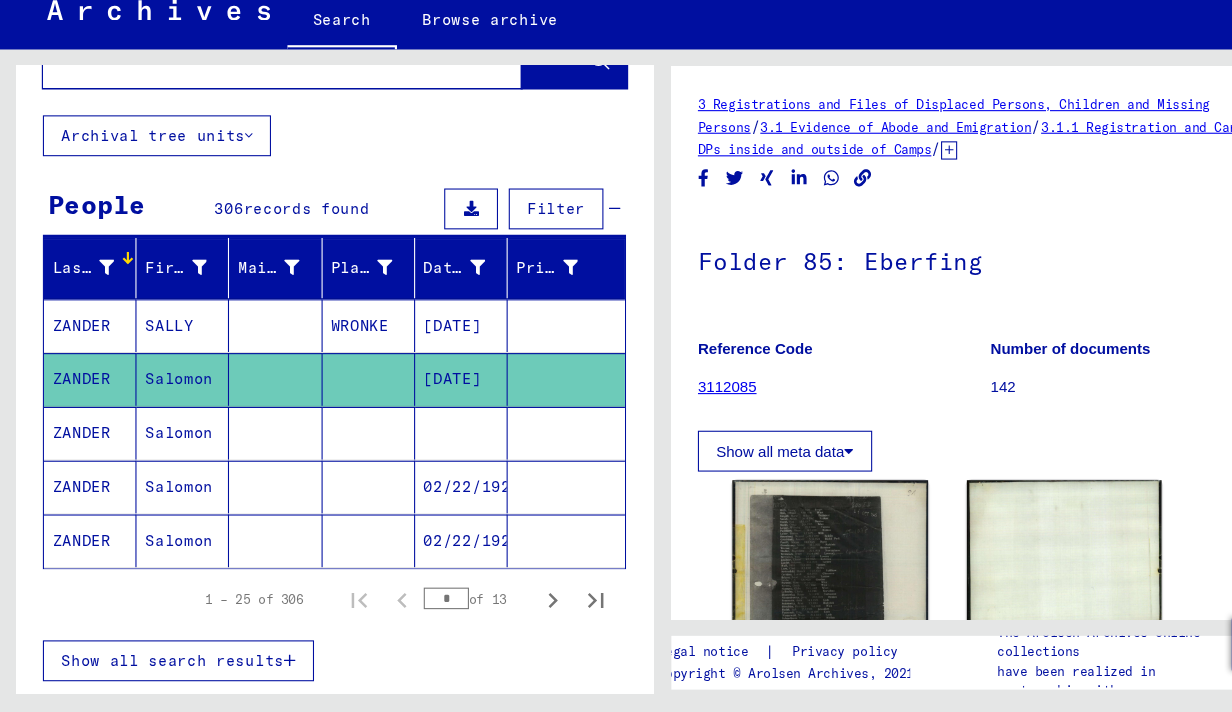scroll, scrollTop: 0, scrollLeft: 0, axis: both 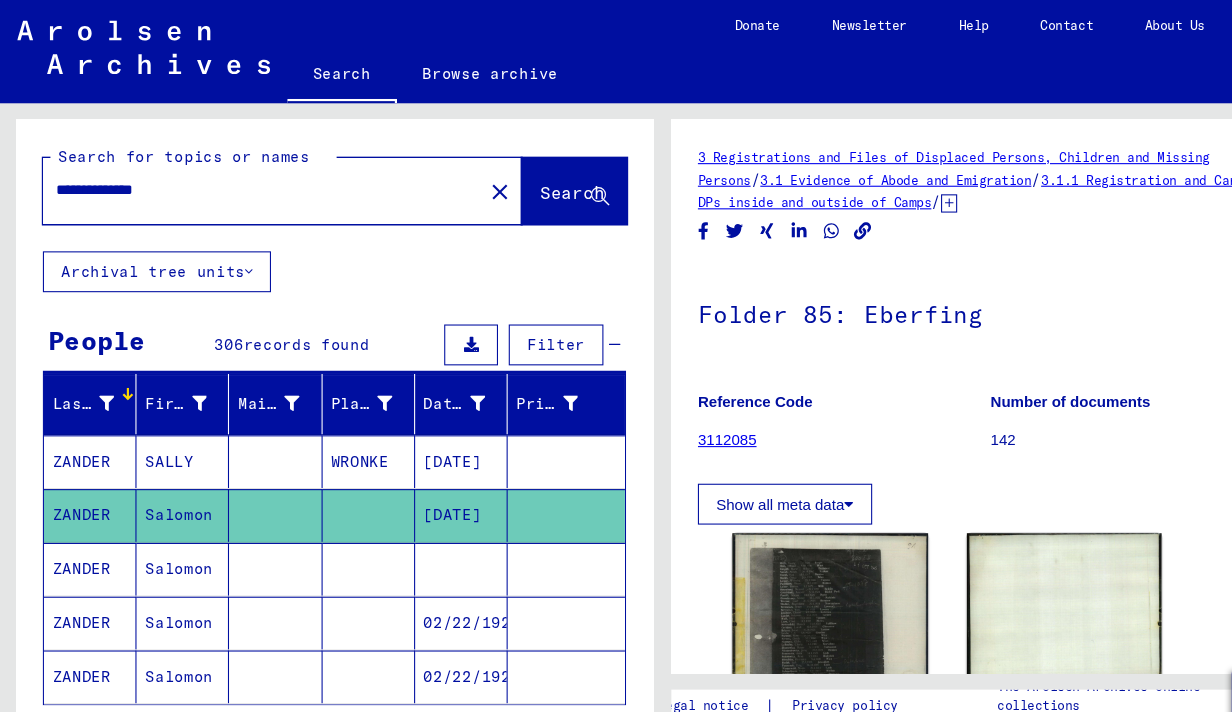 drag, startPoint x: 174, startPoint y: 179, endPoint x: -25, endPoint y: 178, distance: 199.00252 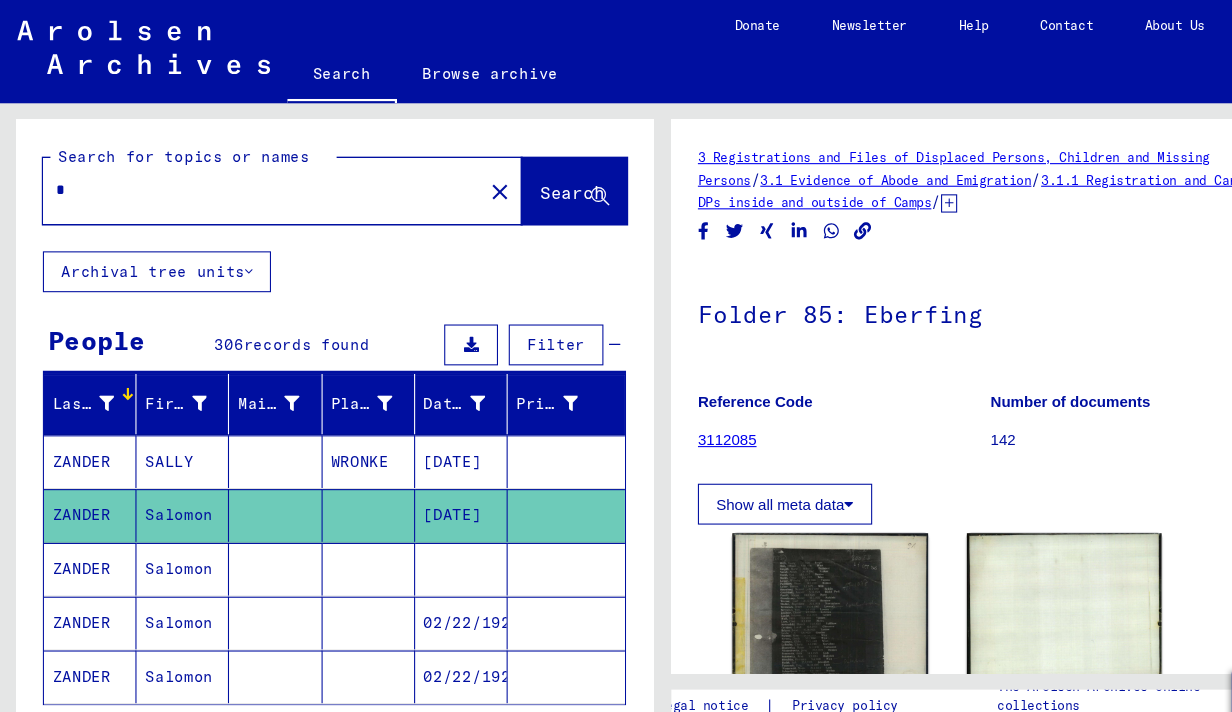 scroll, scrollTop: 0, scrollLeft: 0, axis: both 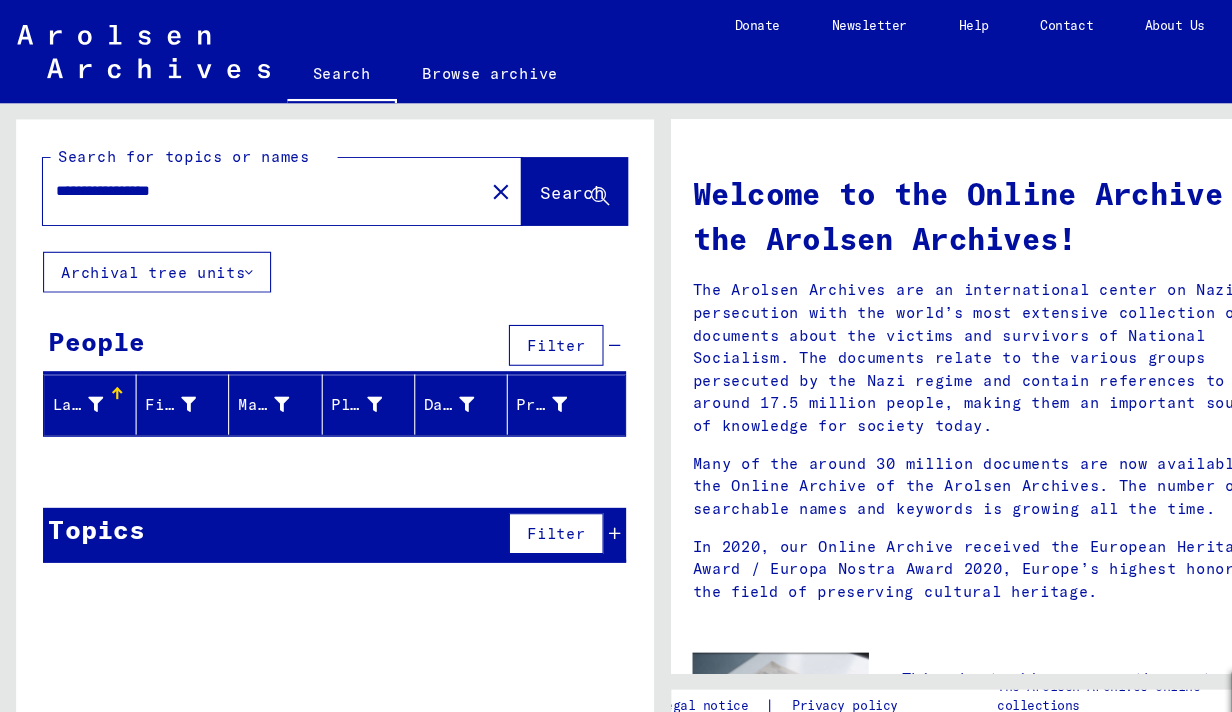 type on "**********" 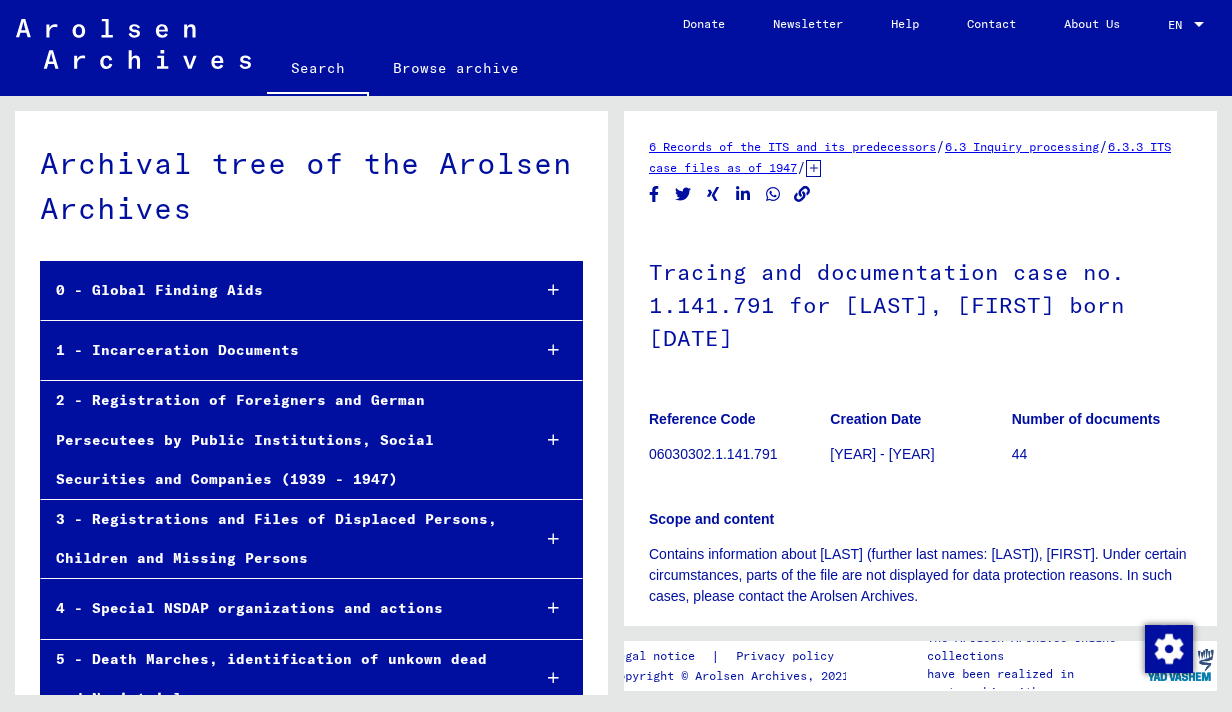 scroll, scrollTop: 0, scrollLeft: 0, axis: both 